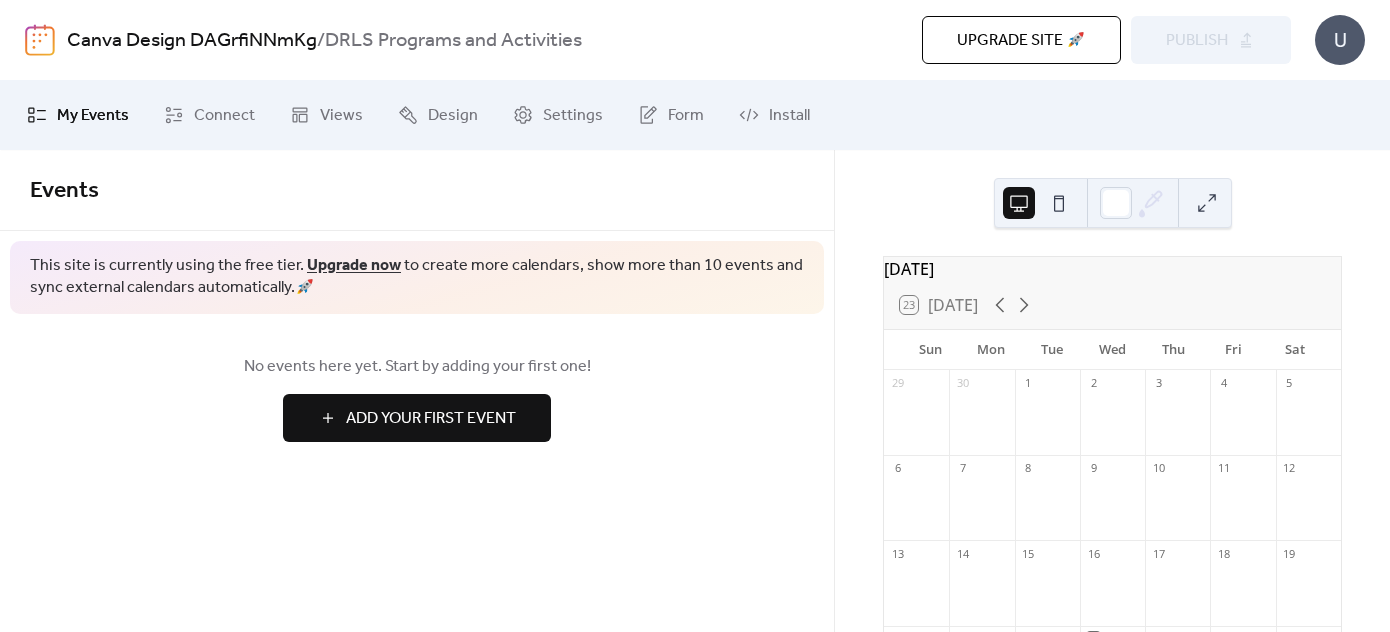 scroll, scrollTop: 0, scrollLeft: 0, axis: both 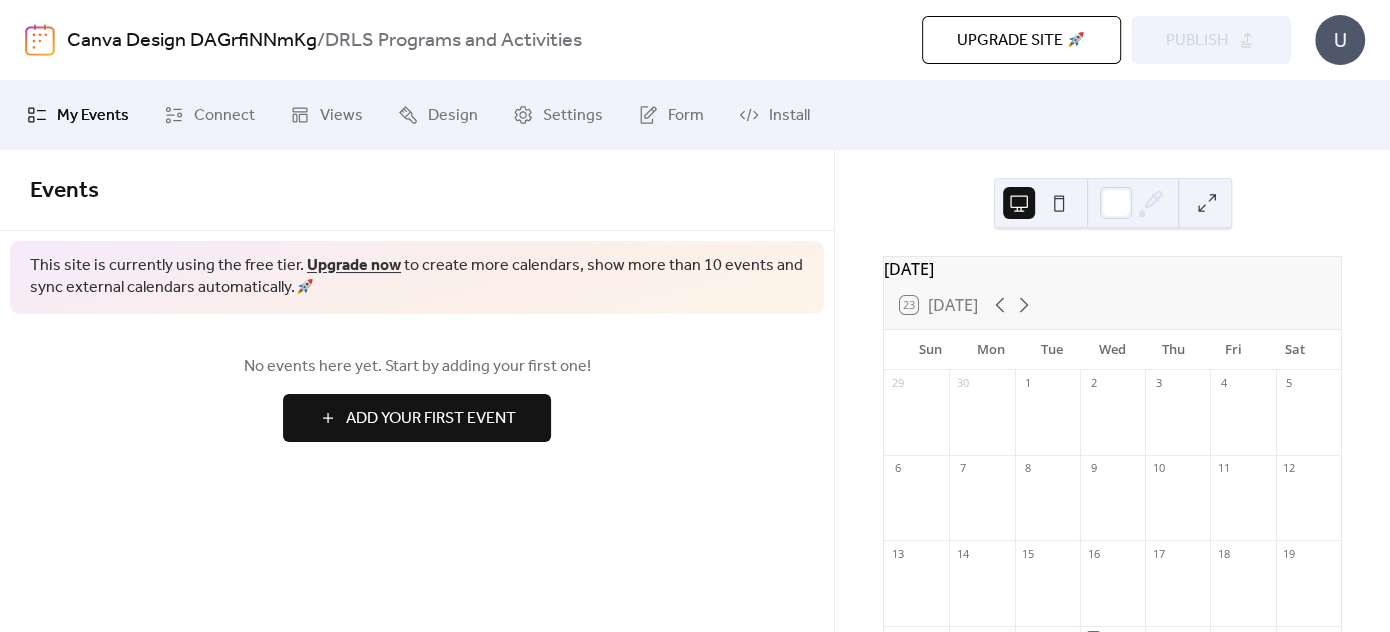 click on "Add Your First Event" at bounding box center (431, 419) 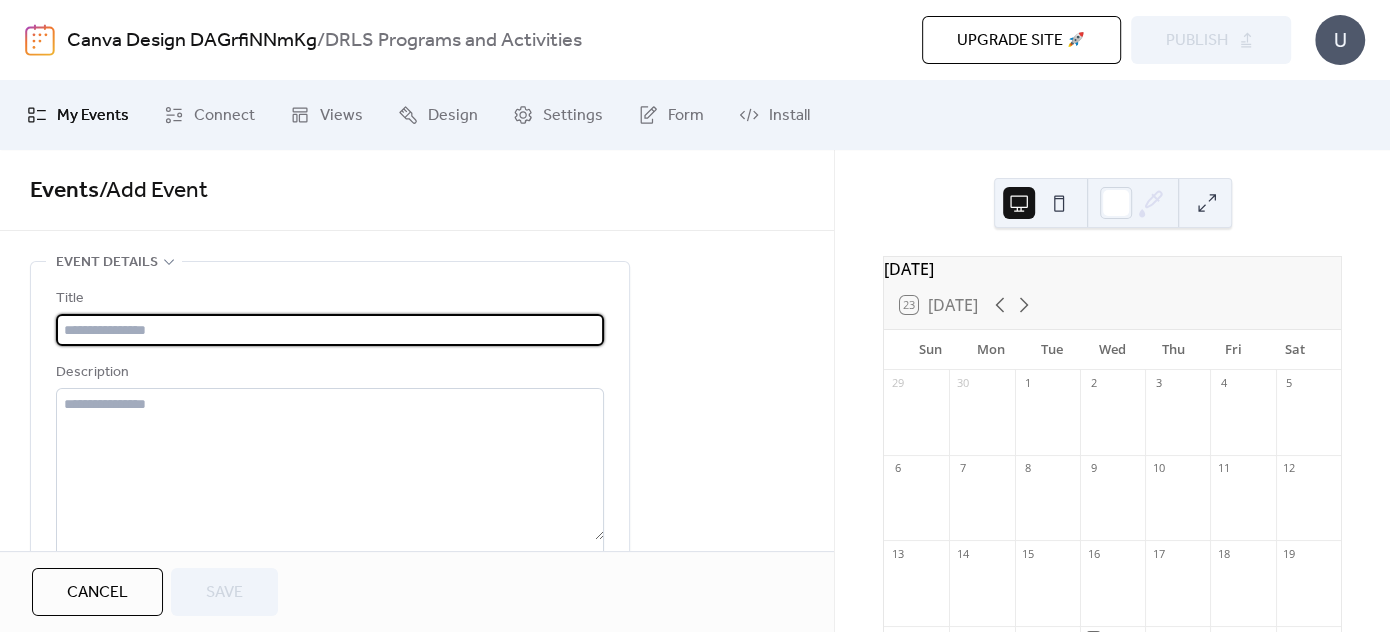 click at bounding box center [330, 330] 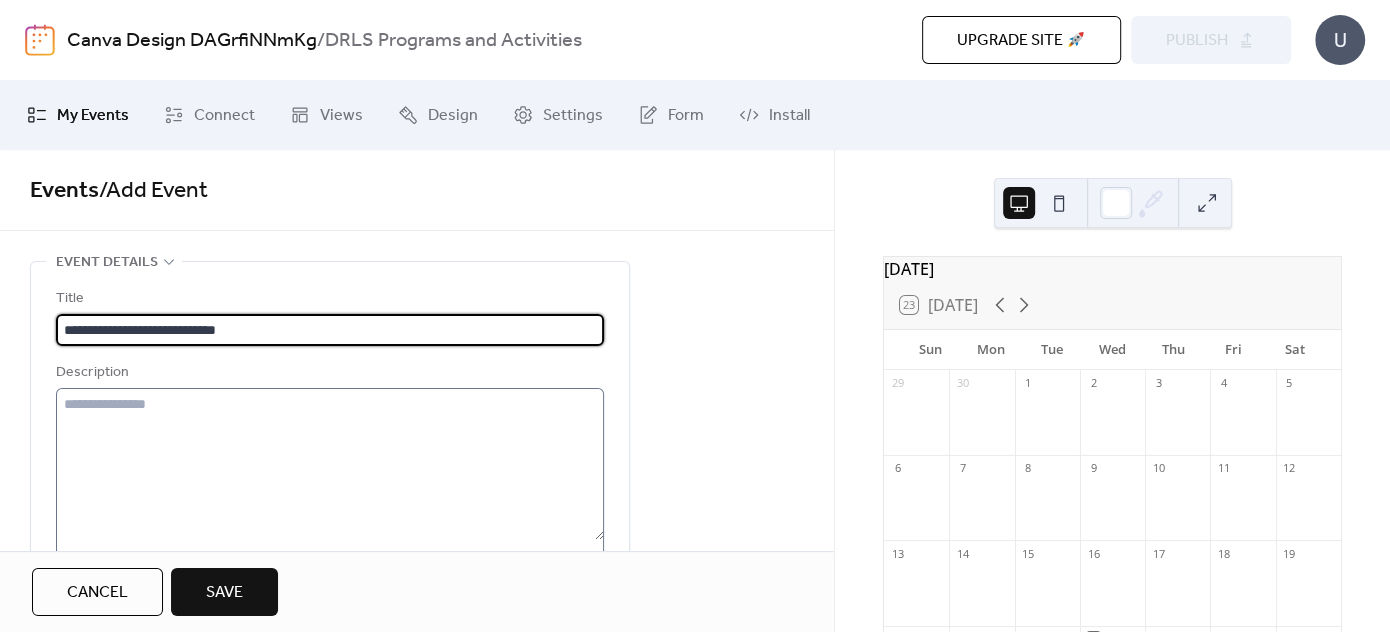 type on "**********" 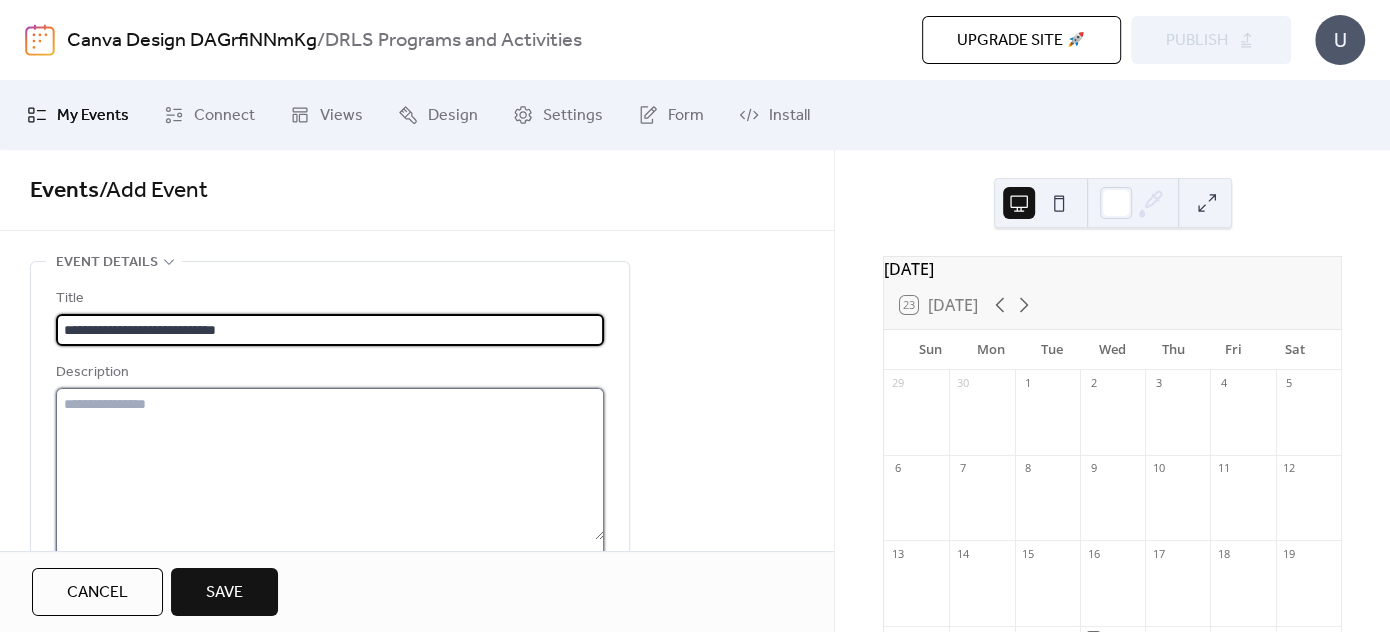 click at bounding box center (330, 464) 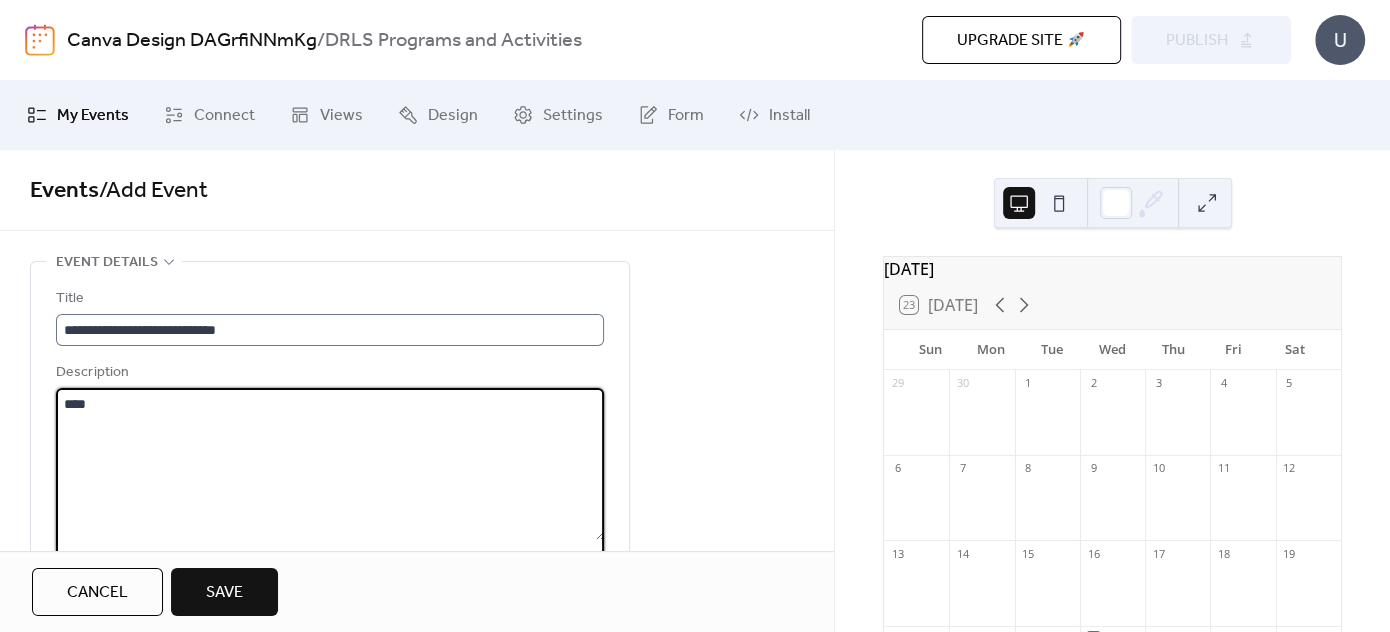 type on "****" 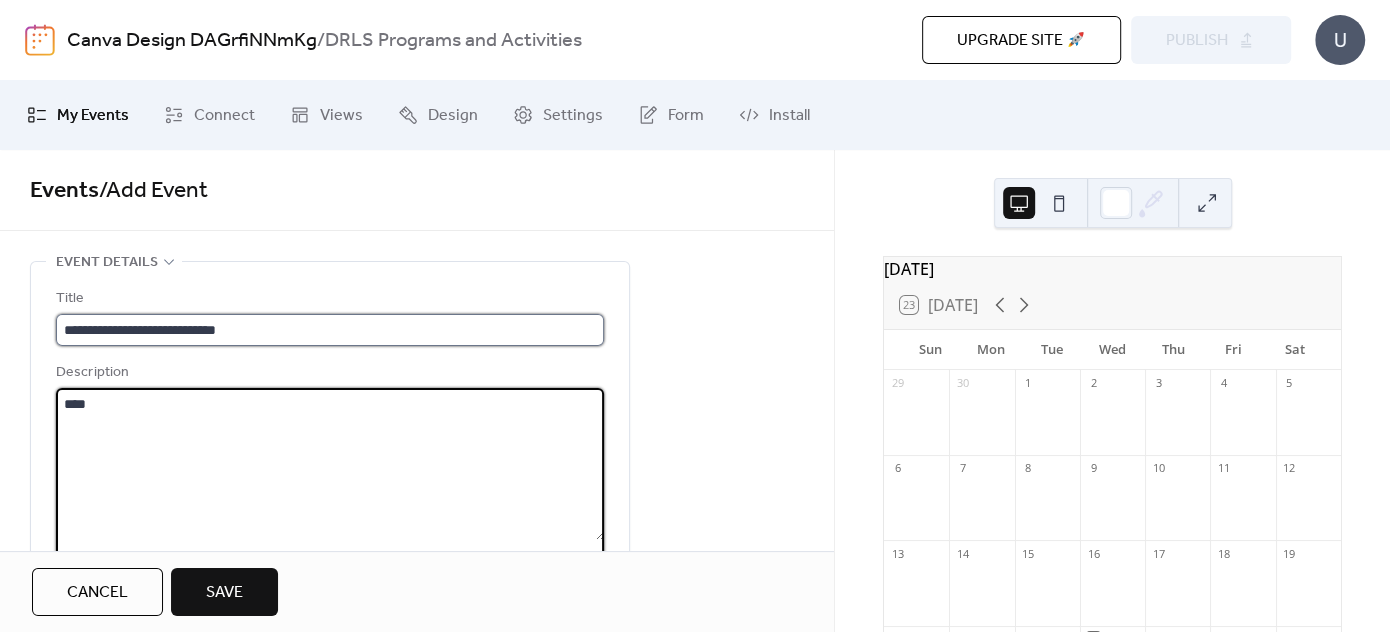 click on "**********" at bounding box center [330, 330] 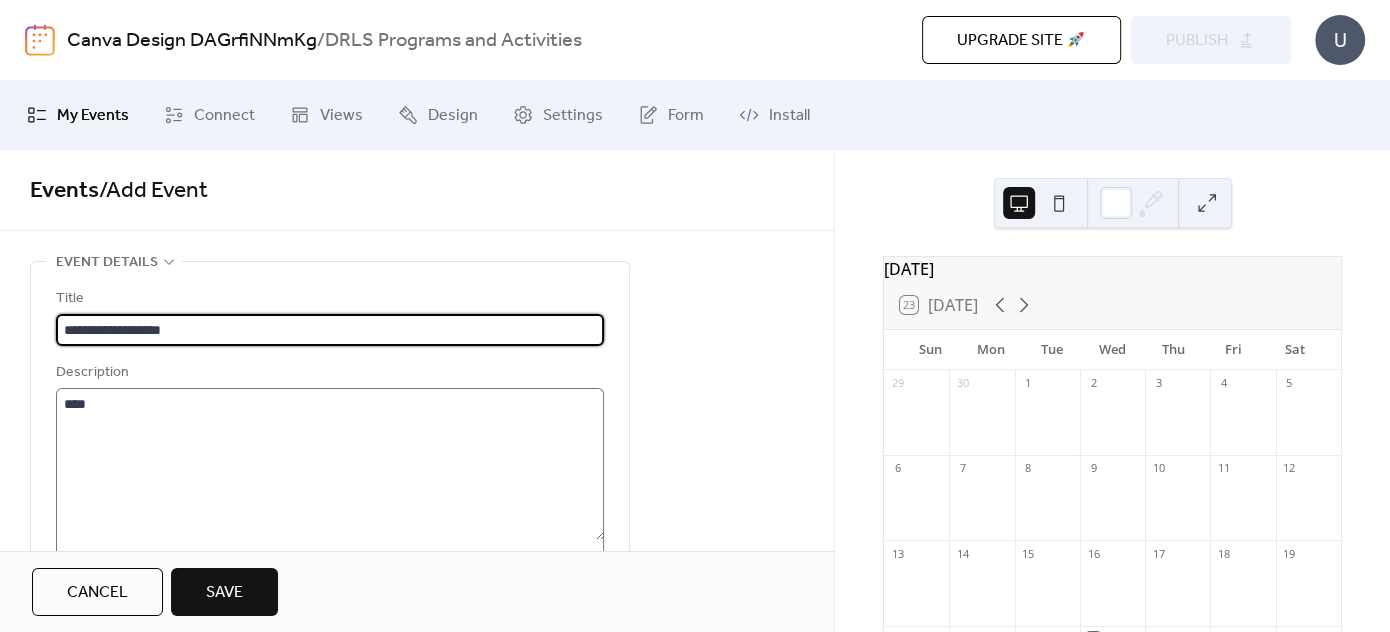 type on "**********" 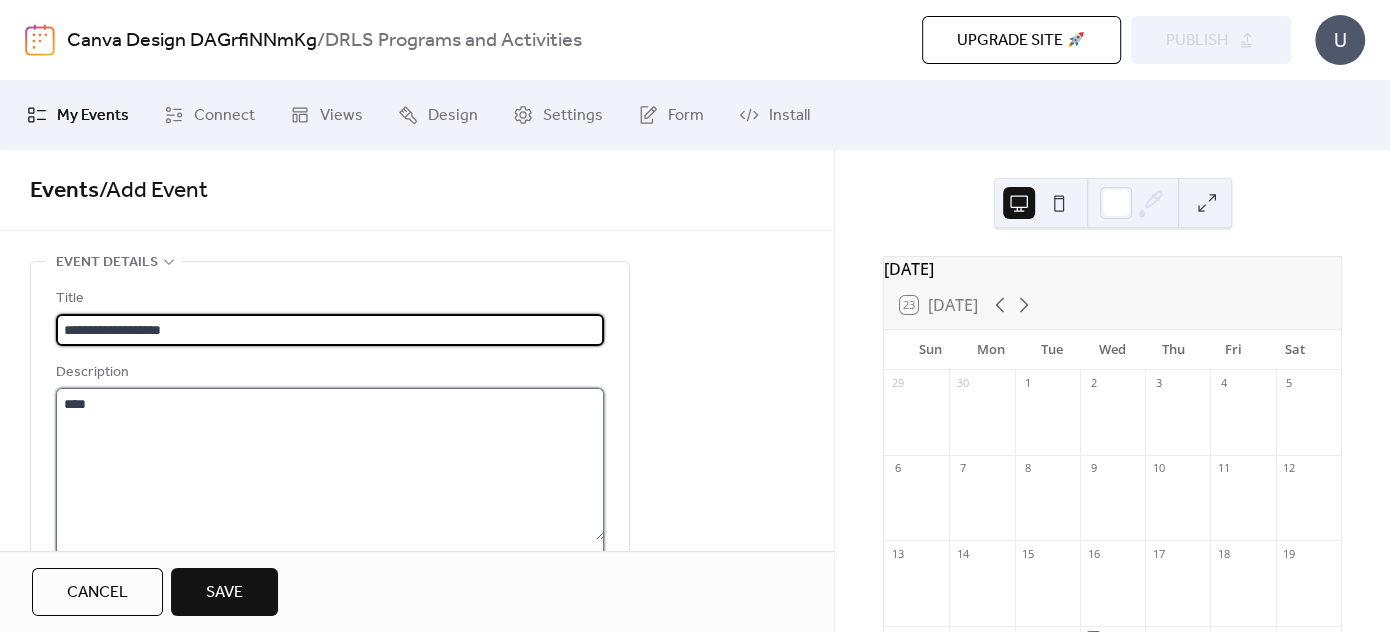 click on "****" at bounding box center (330, 464) 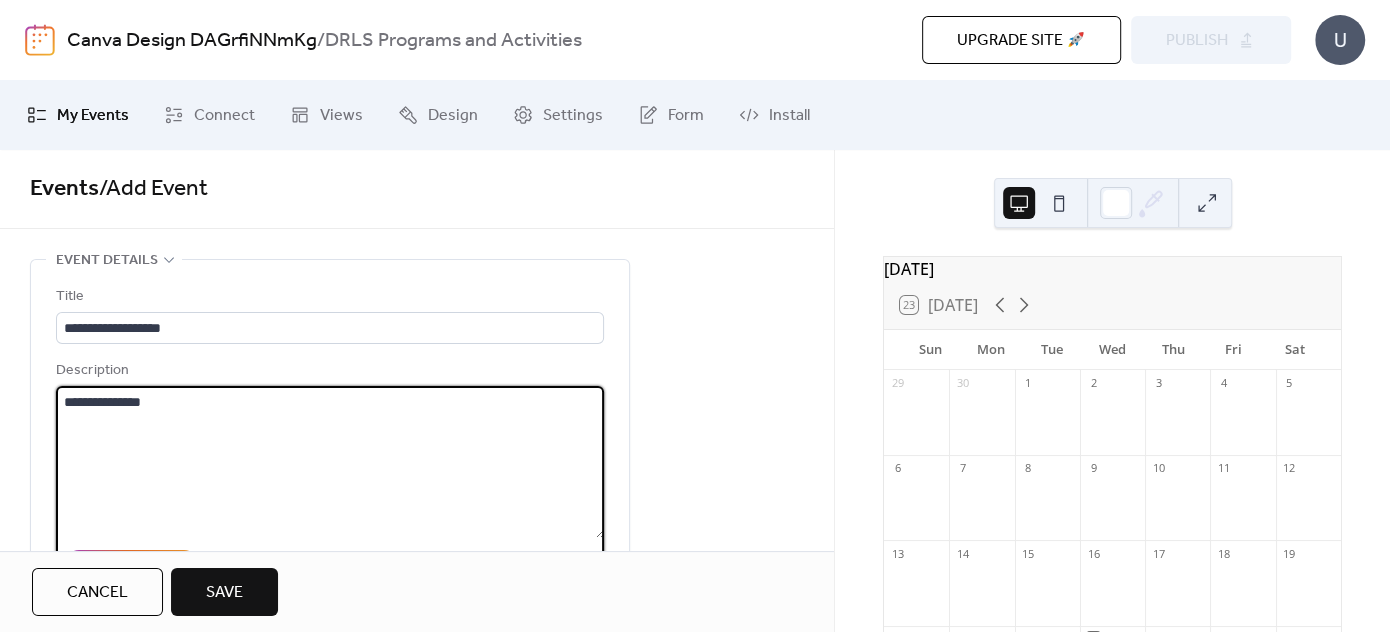 scroll, scrollTop: 0, scrollLeft: 0, axis: both 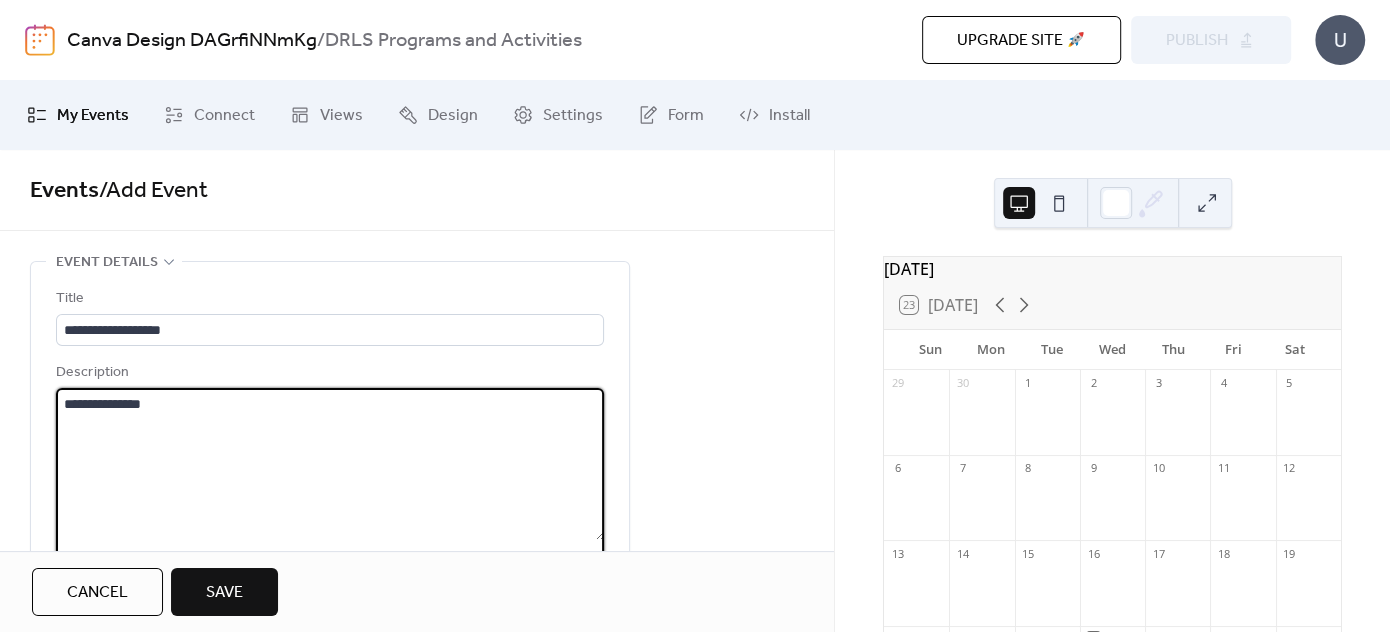 drag, startPoint x: 179, startPoint y: 413, endPoint x: 57, endPoint y: 404, distance: 122.33152 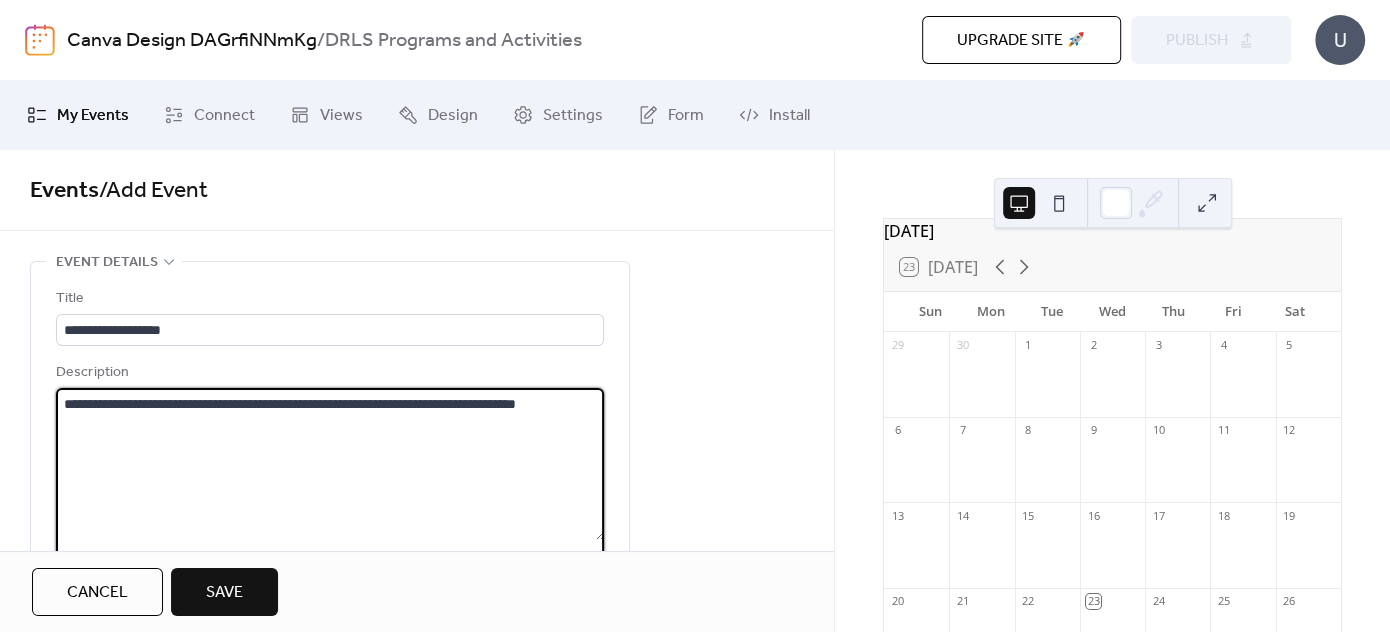 scroll, scrollTop: 45, scrollLeft: 0, axis: vertical 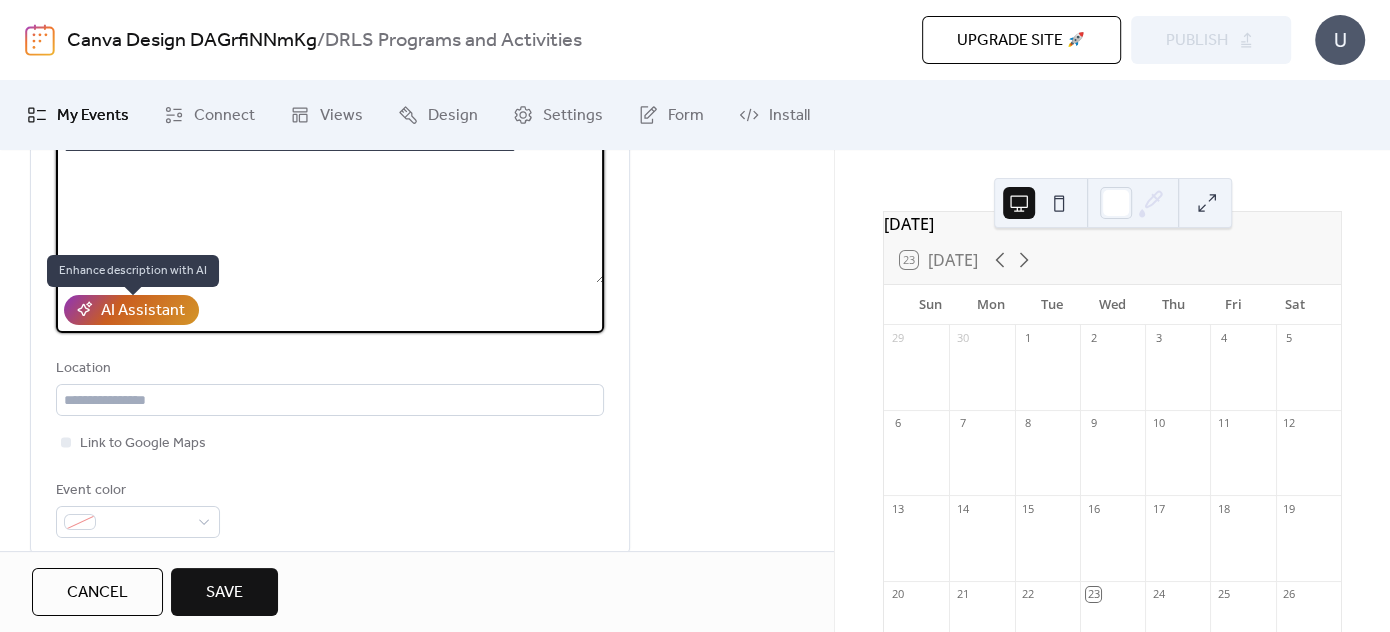 type on "**********" 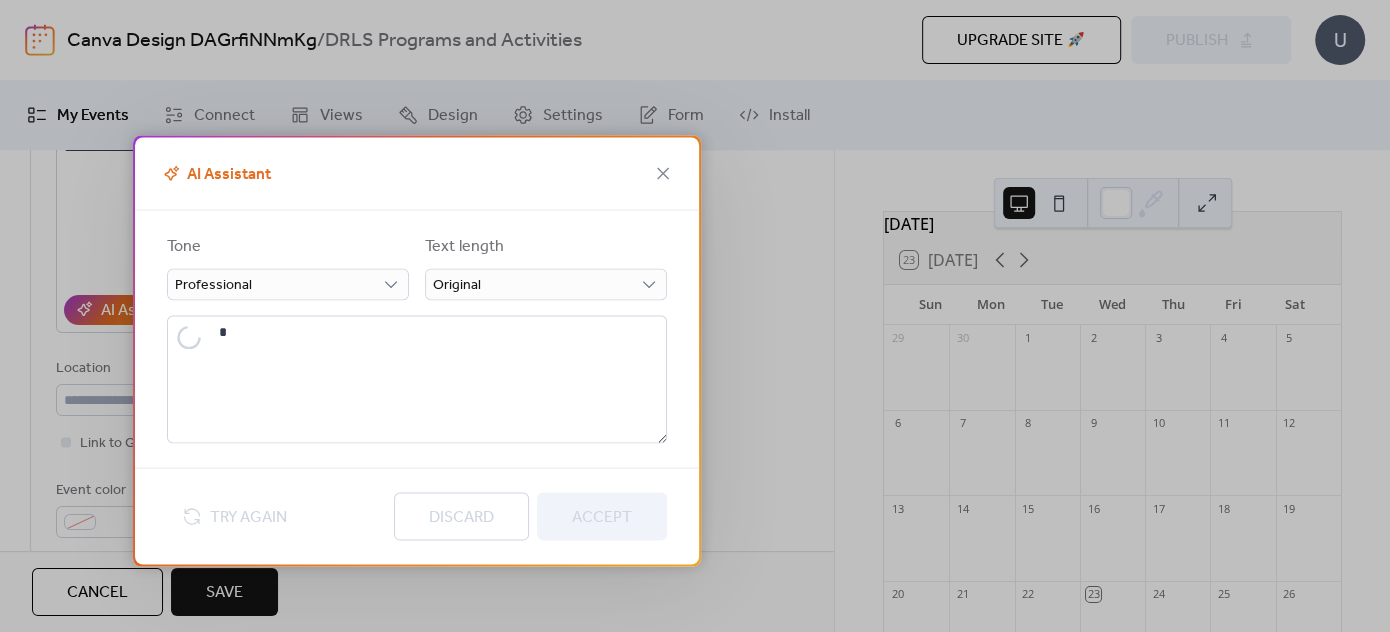 type on "**********" 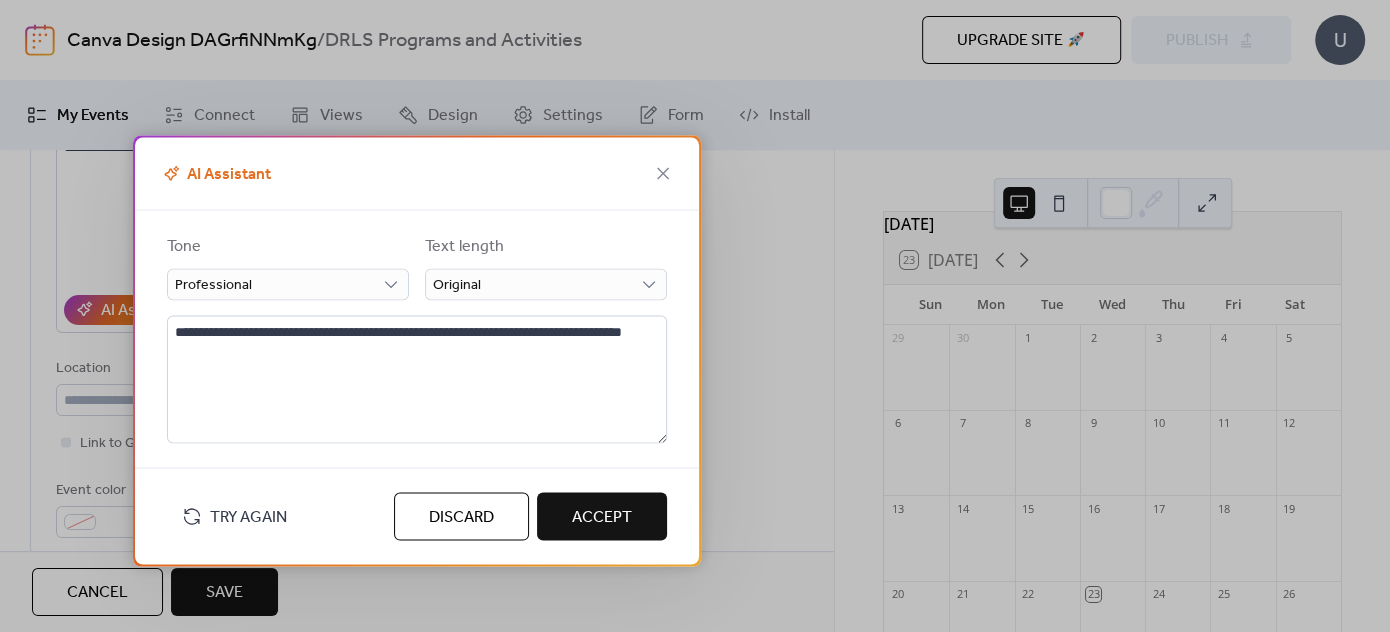 click on "Accept" at bounding box center (602, 516) 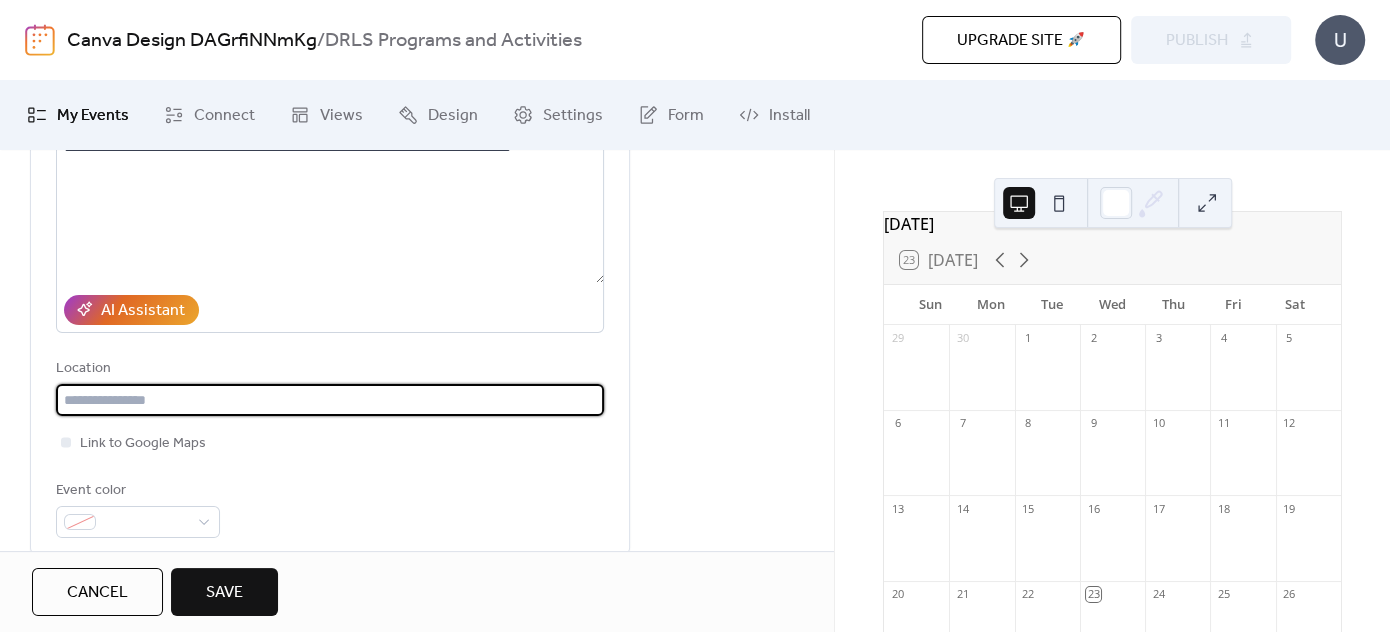 click at bounding box center [330, 400] 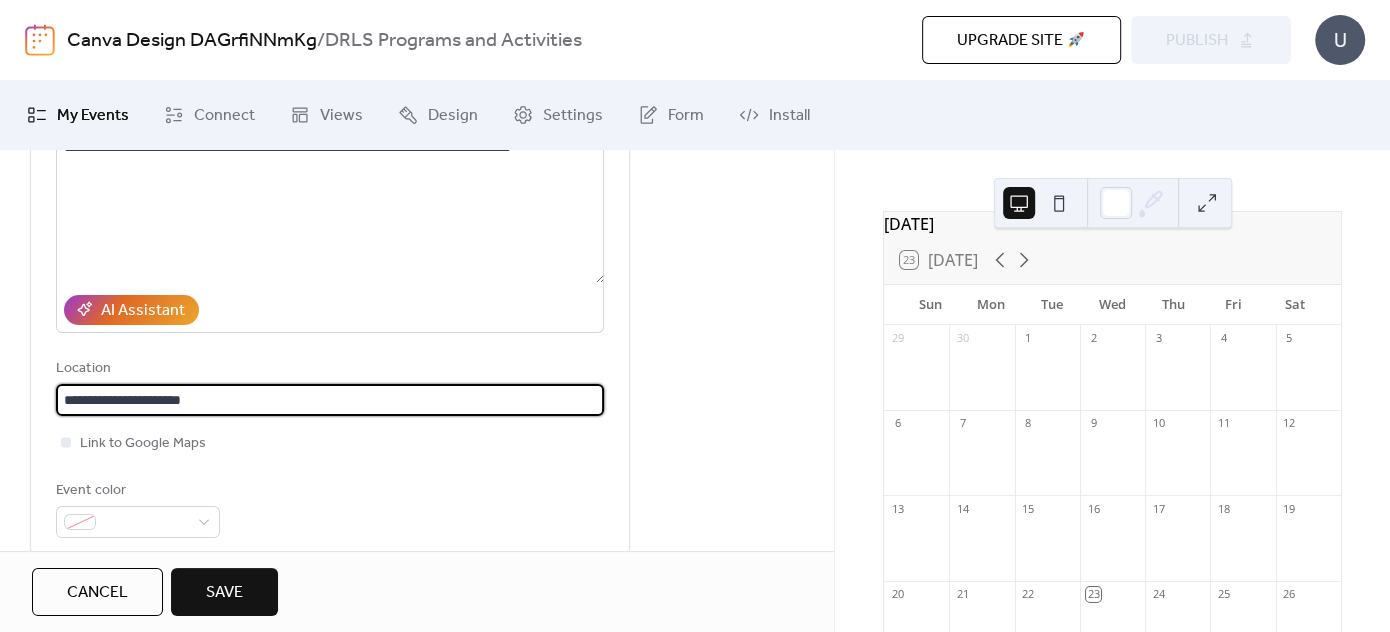 type on "**********" 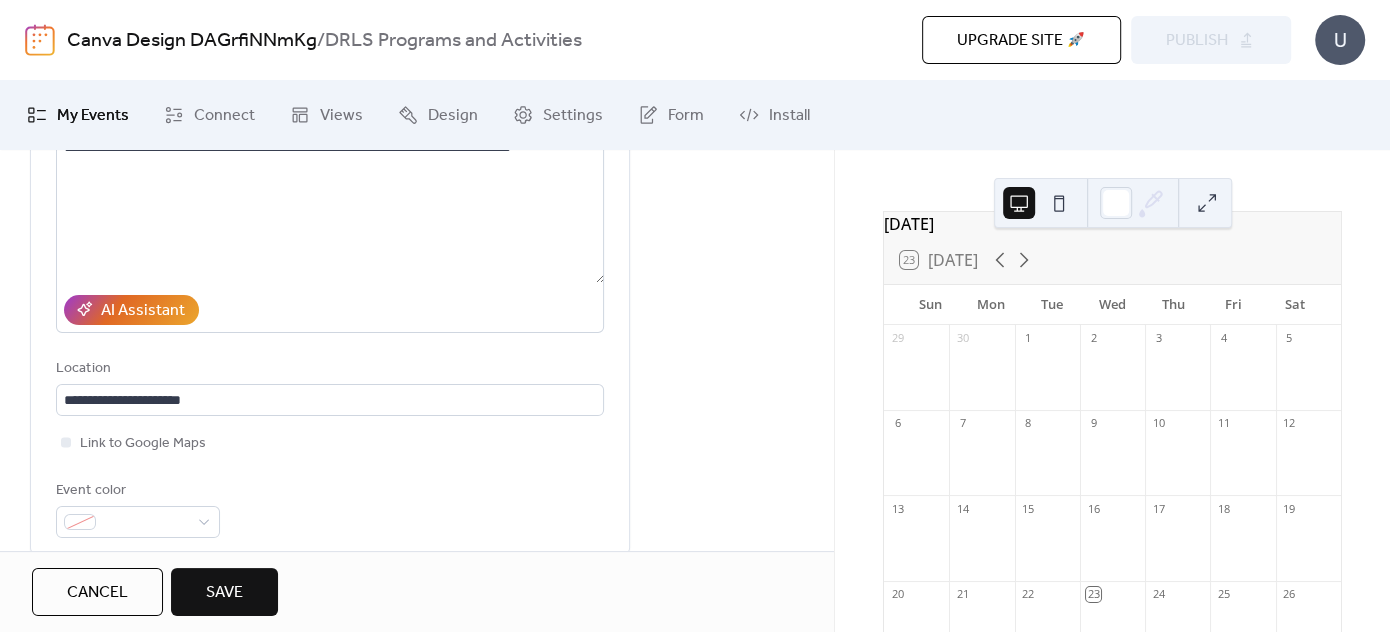 click on "Link to Google Maps" at bounding box center [330, 443] 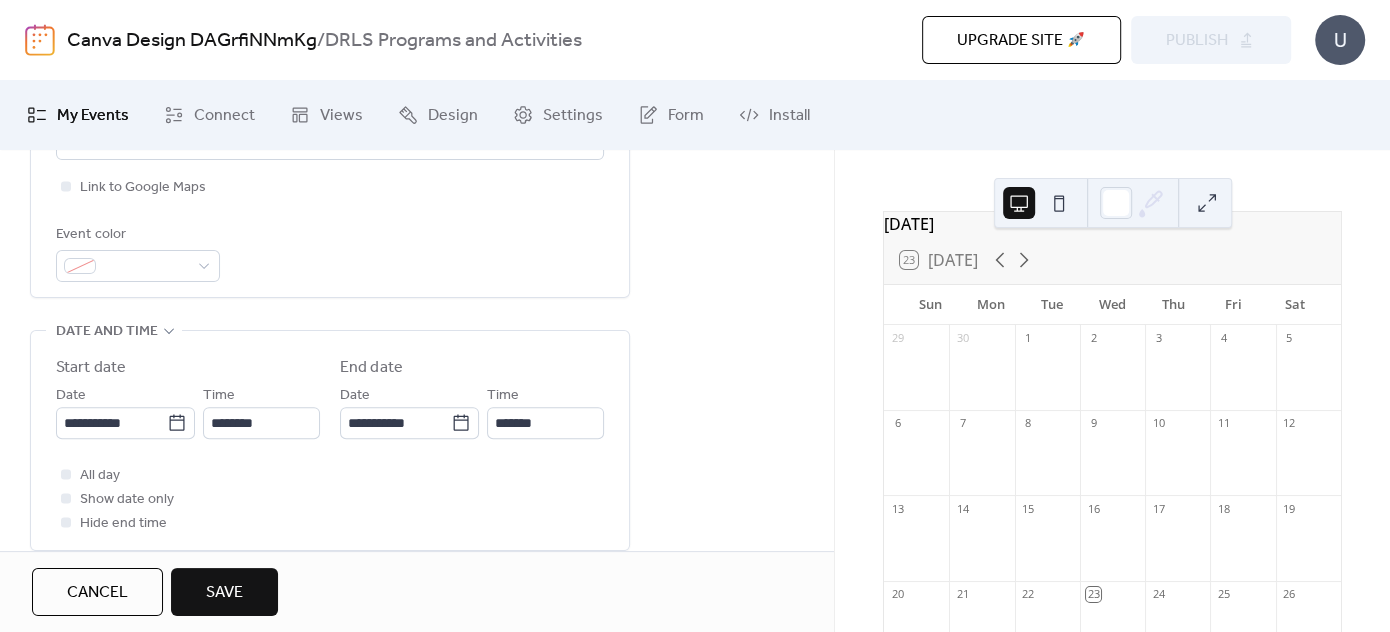 scroll, scrollTop: 599, scrollLeft: 0, axis: vertical 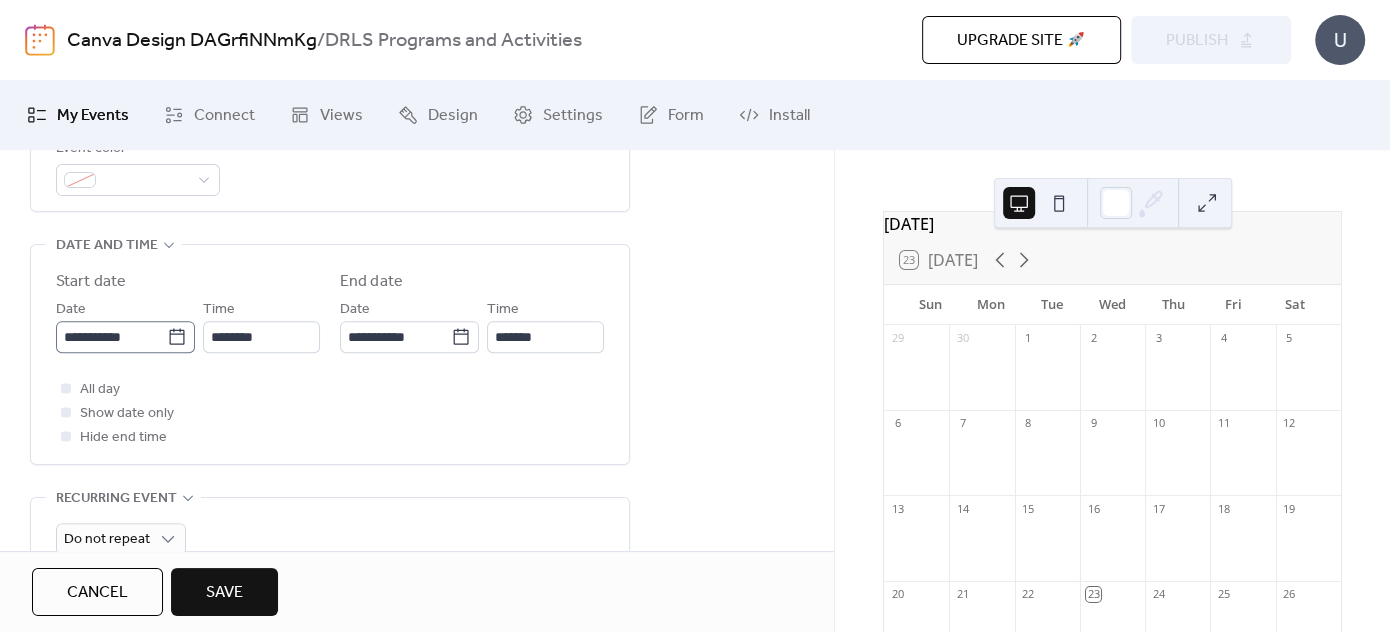 click 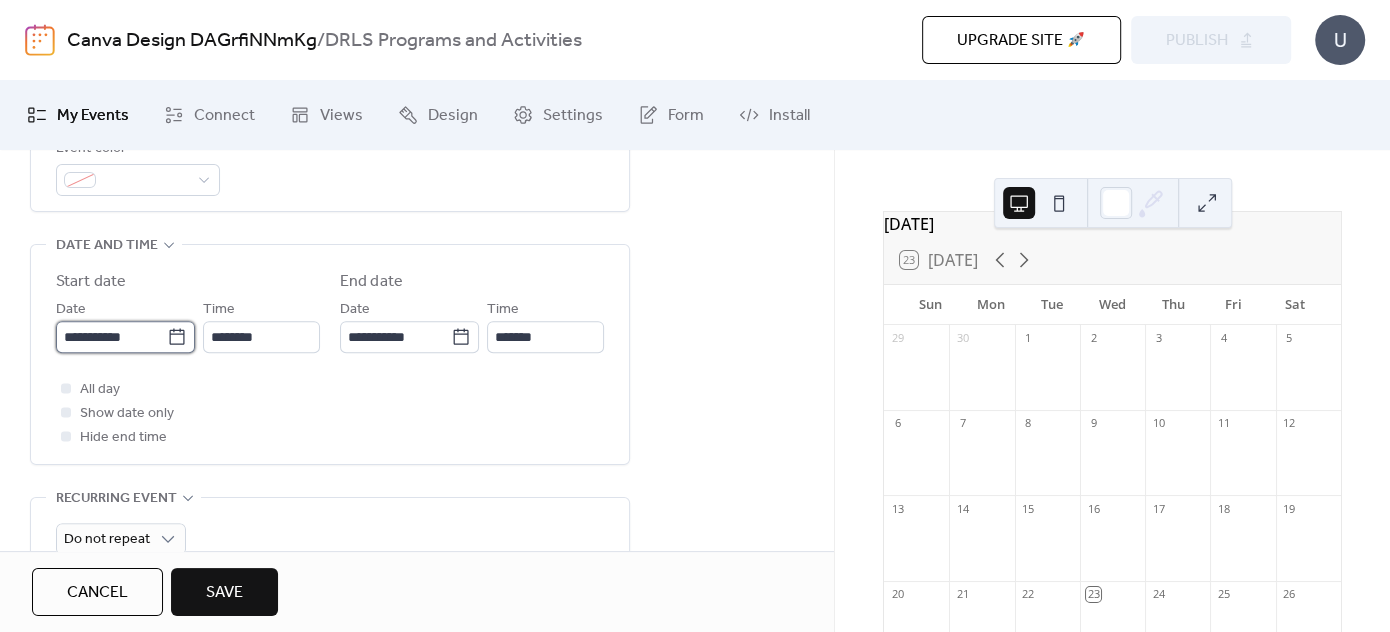 click on "**********" at bounding box center (111, 337) 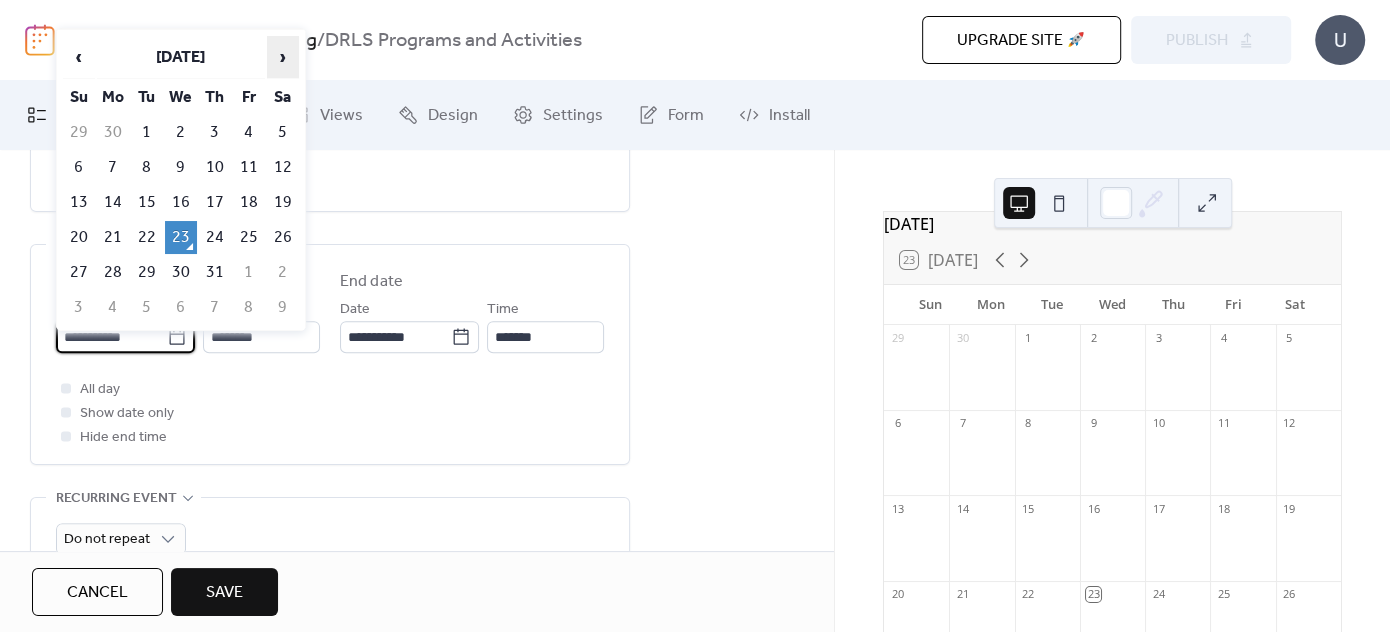 click on "›" at bounding box center (283, 57) 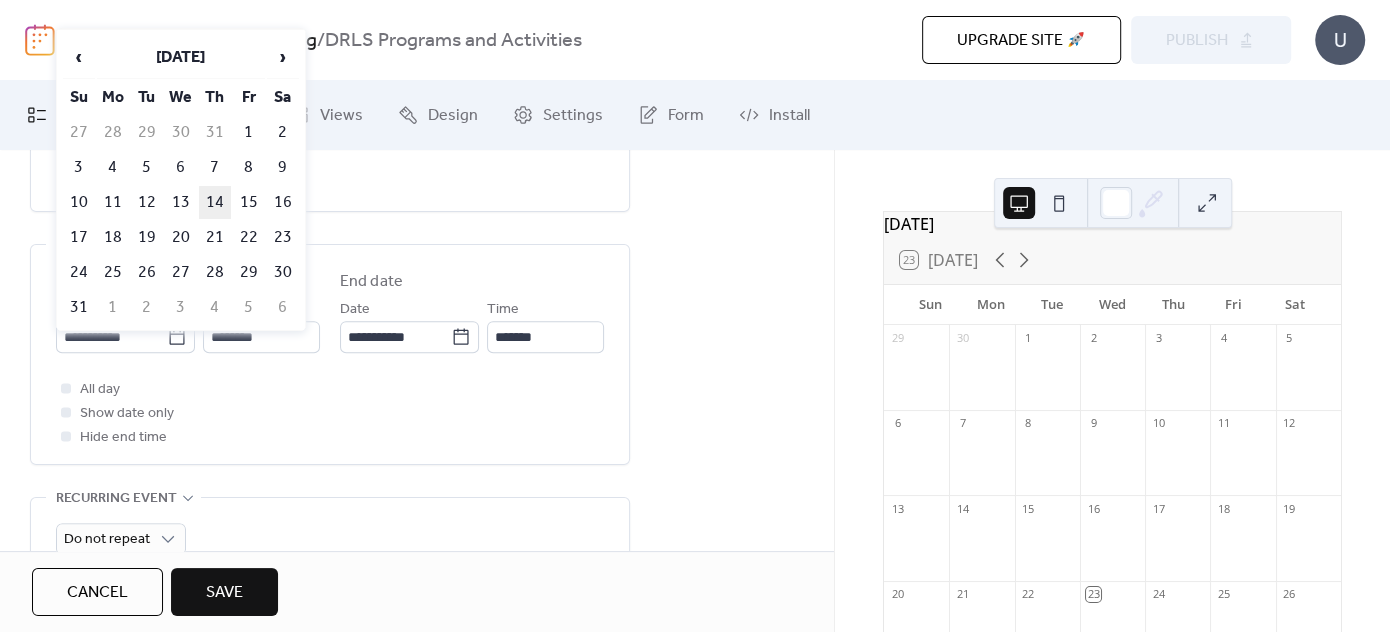 click on "14" at bounding box center (215, 202) 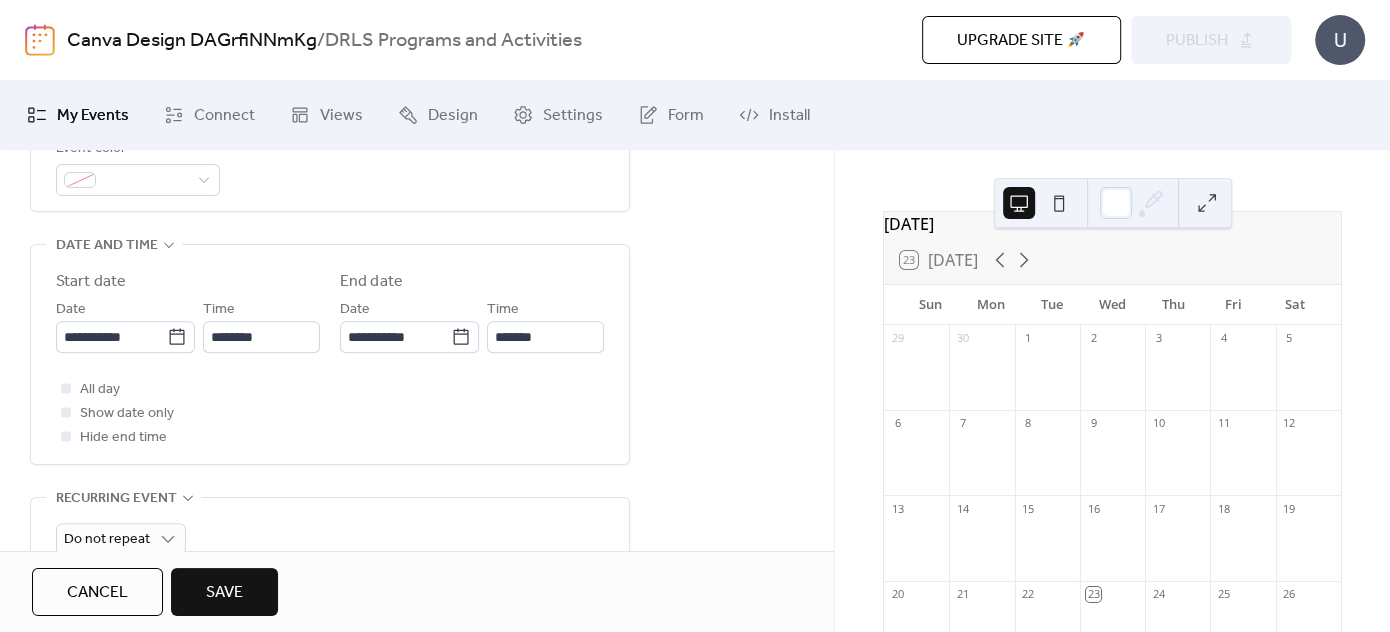 click on "All day Show date only Hide end time" at bounding box center [330, 413] 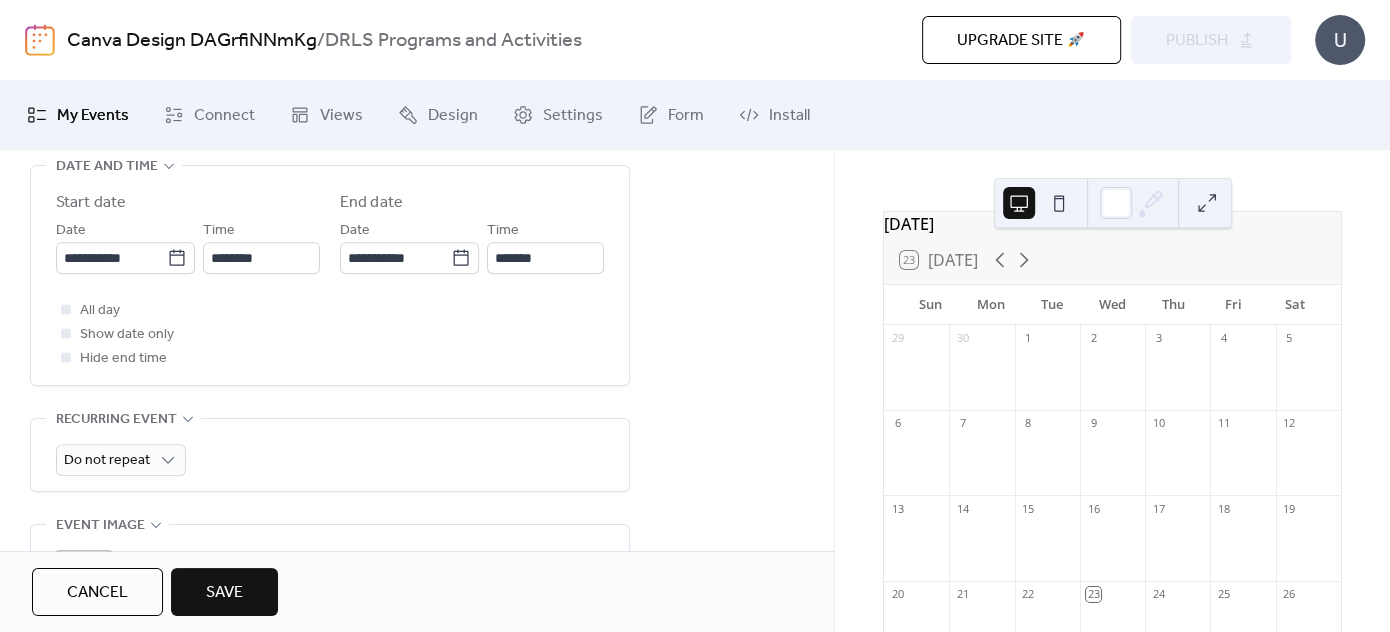 scroll, scrollTop: 770, scrollLeft: 0, axis: vertical 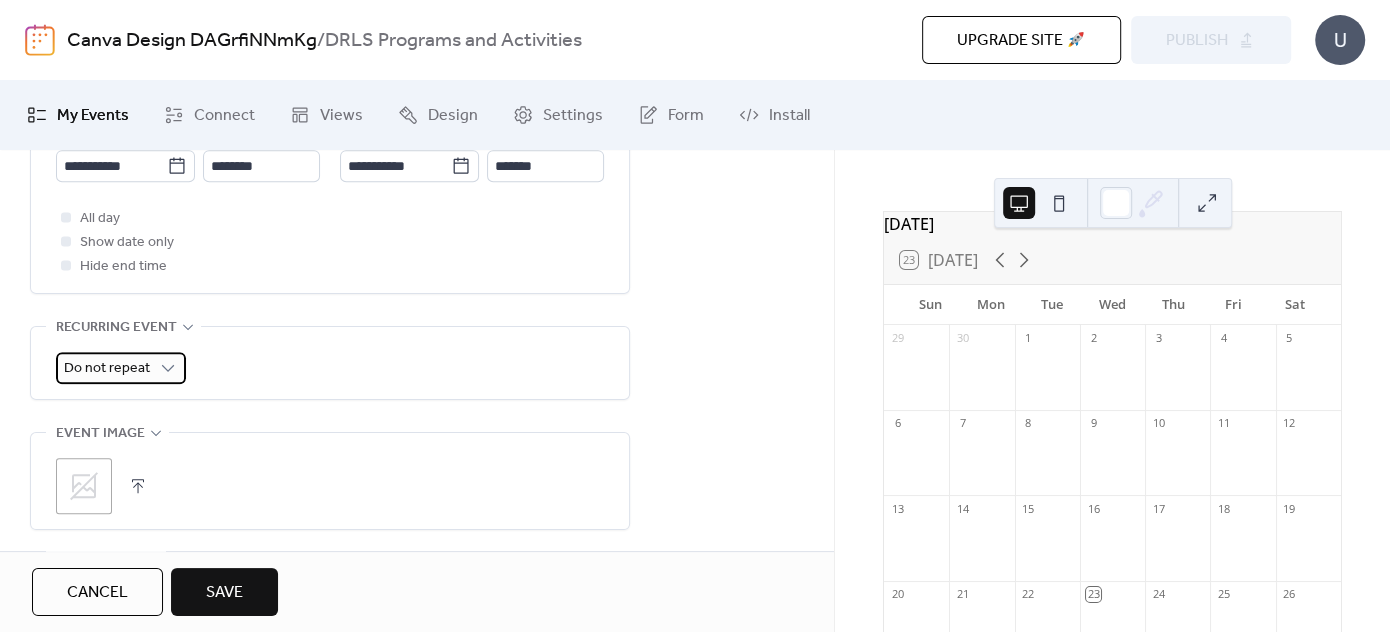 click on "Do not repeat" at bounding box center (121, 368) 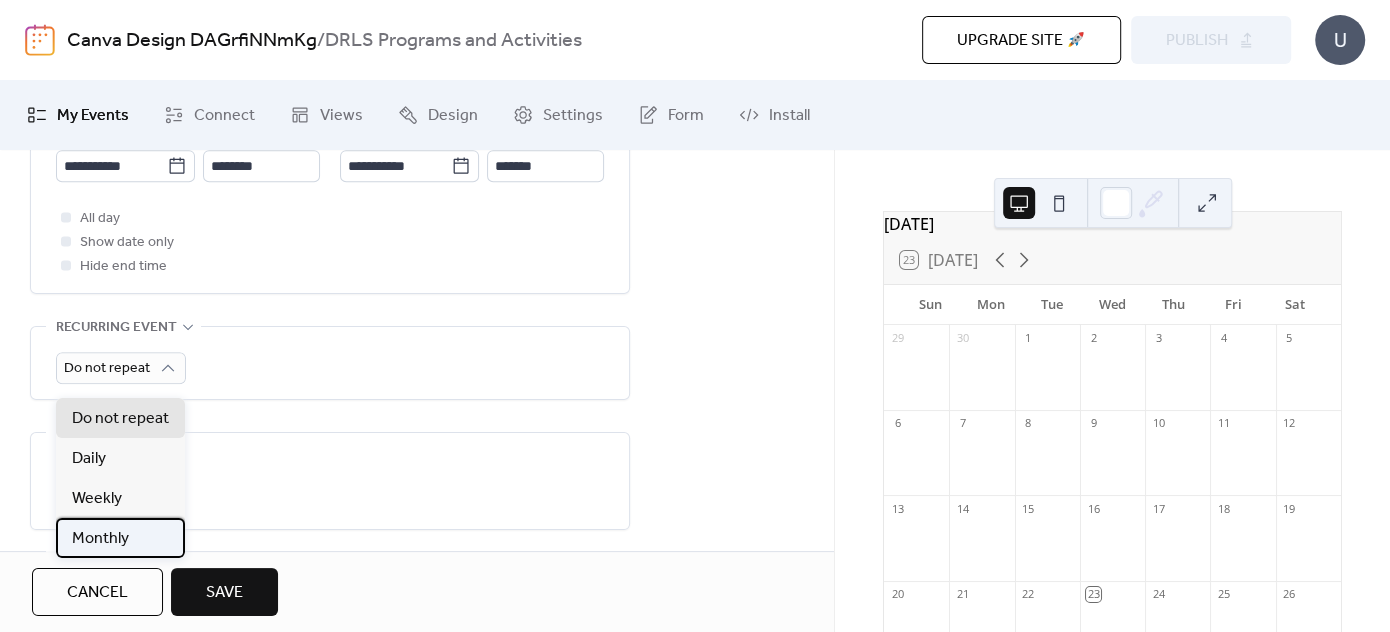 click on "Monthly" at bounding box center (120, 538) 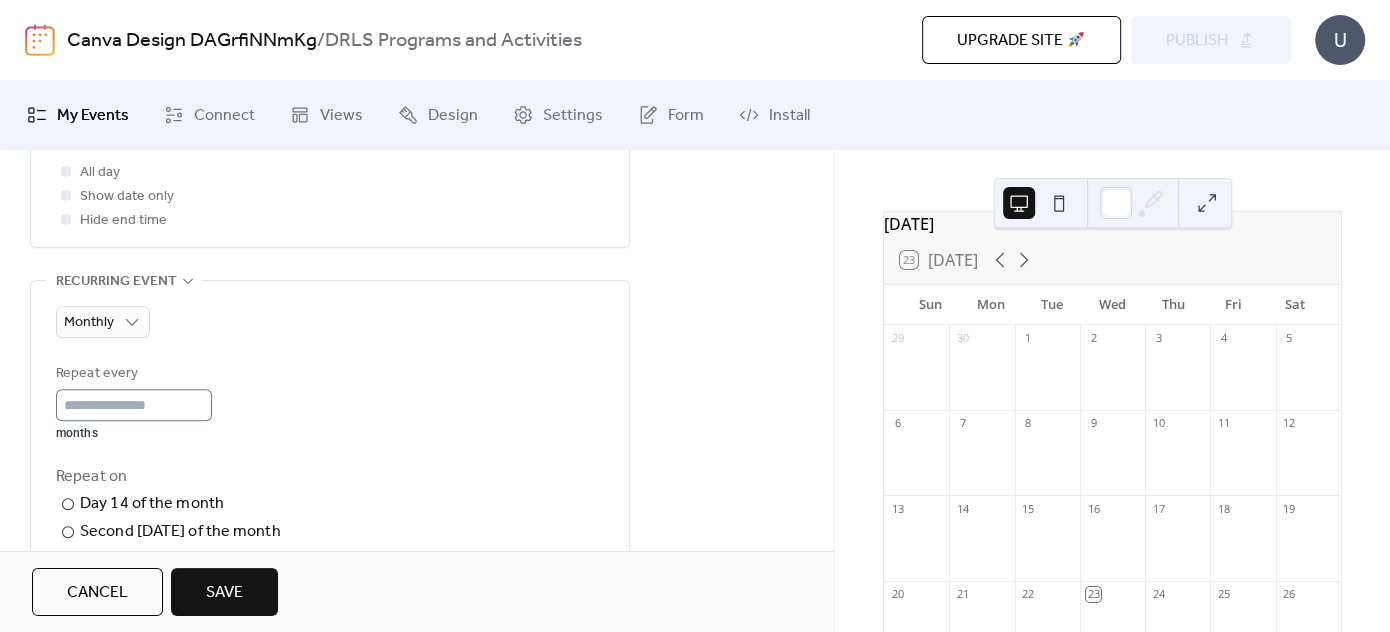 scroll, scrollTop: 855, scrollLeft: 0, axis: vertical 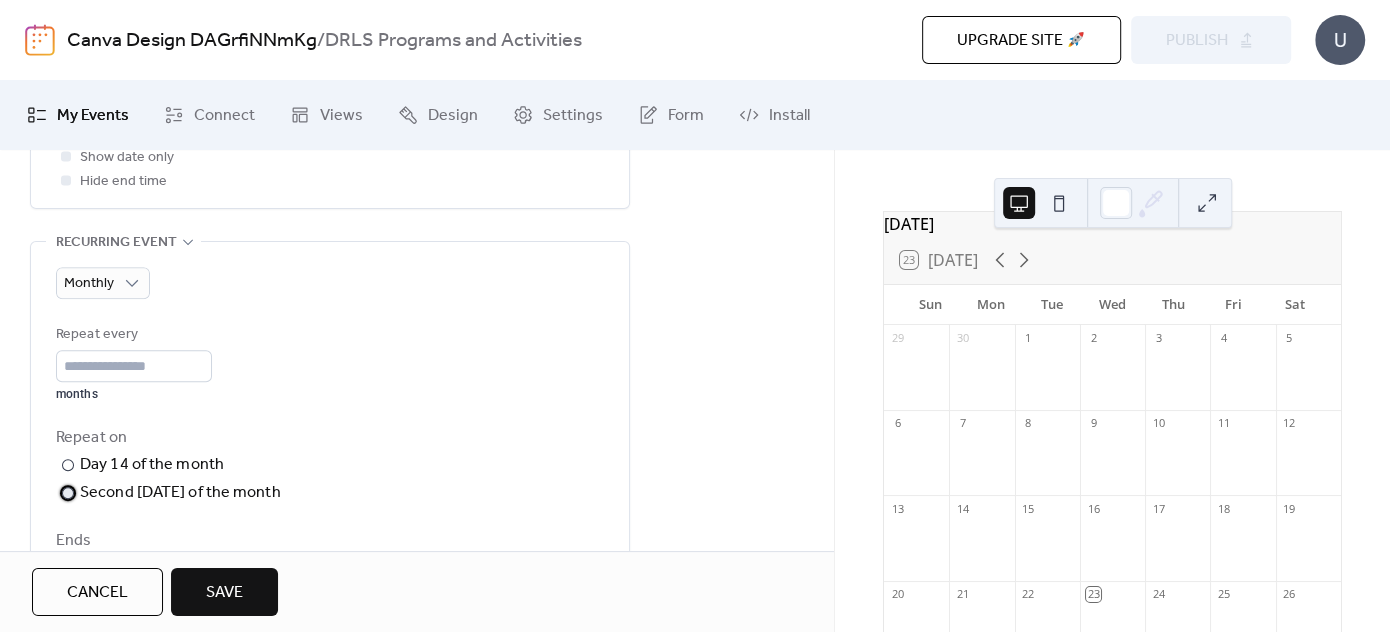 click at bounding box center [68, 493] 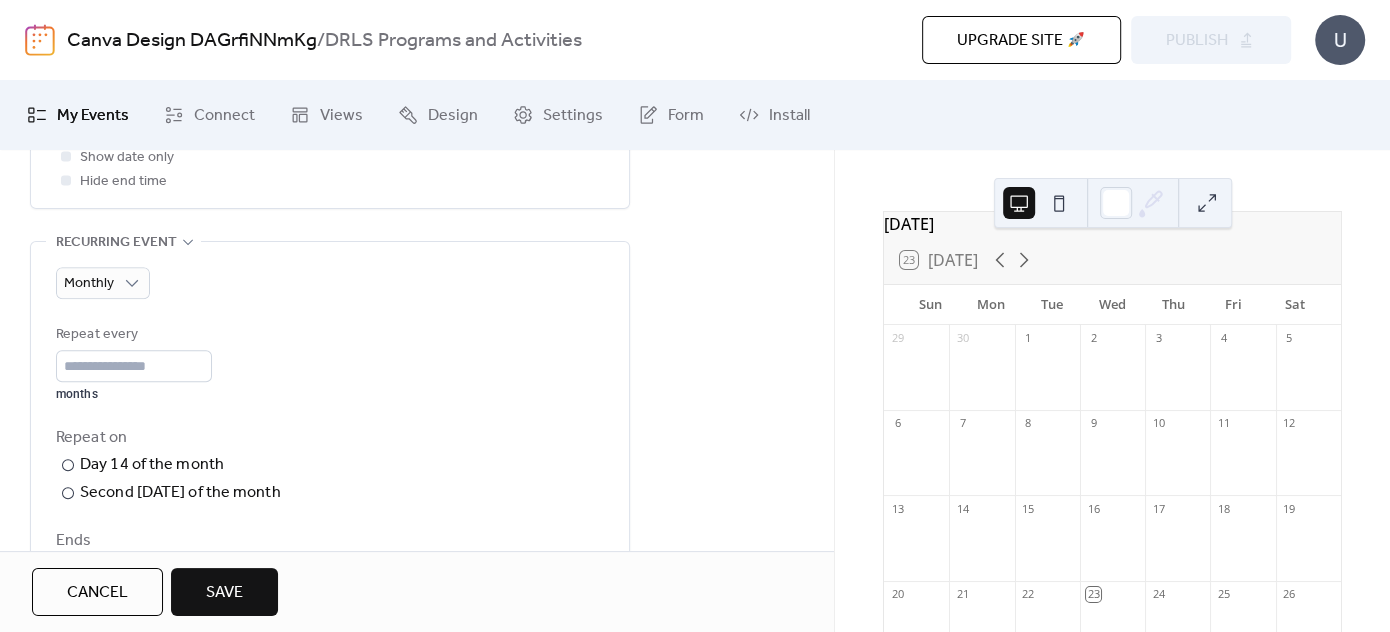 click on "Repeat every * months" at bounding box center (330, 362) 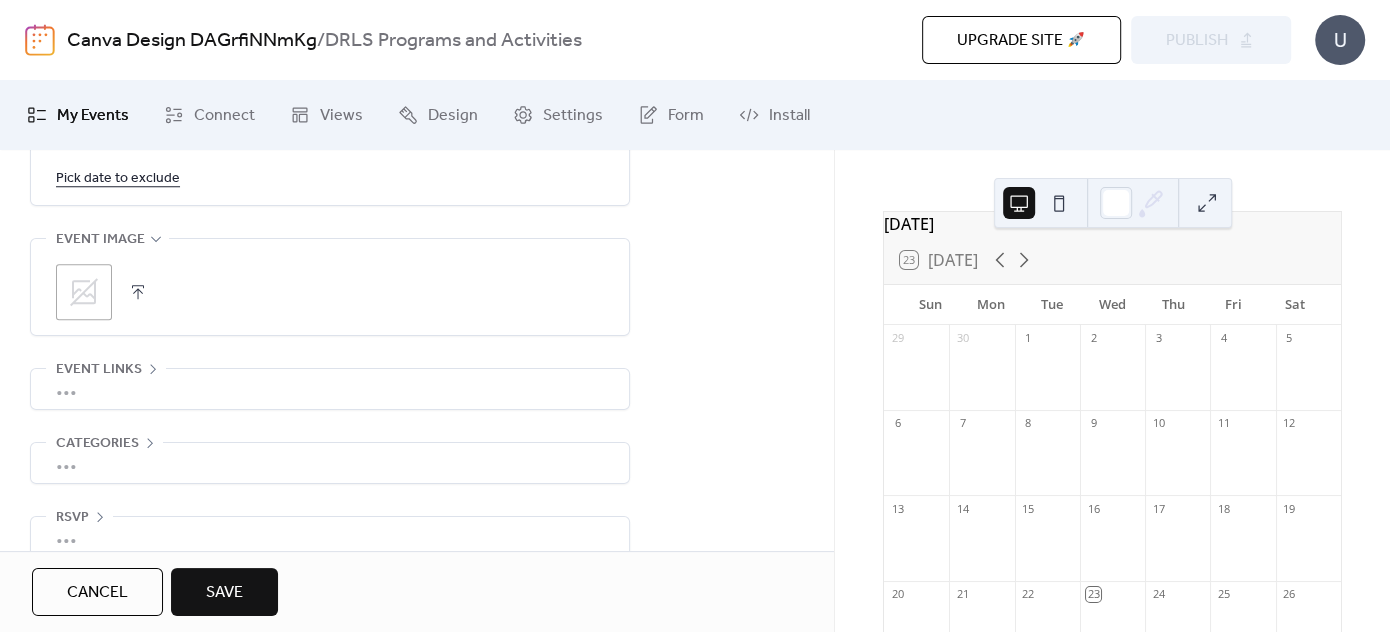 scroll, scrollTop: 1416, scrollLeft: 0, axis: vertical 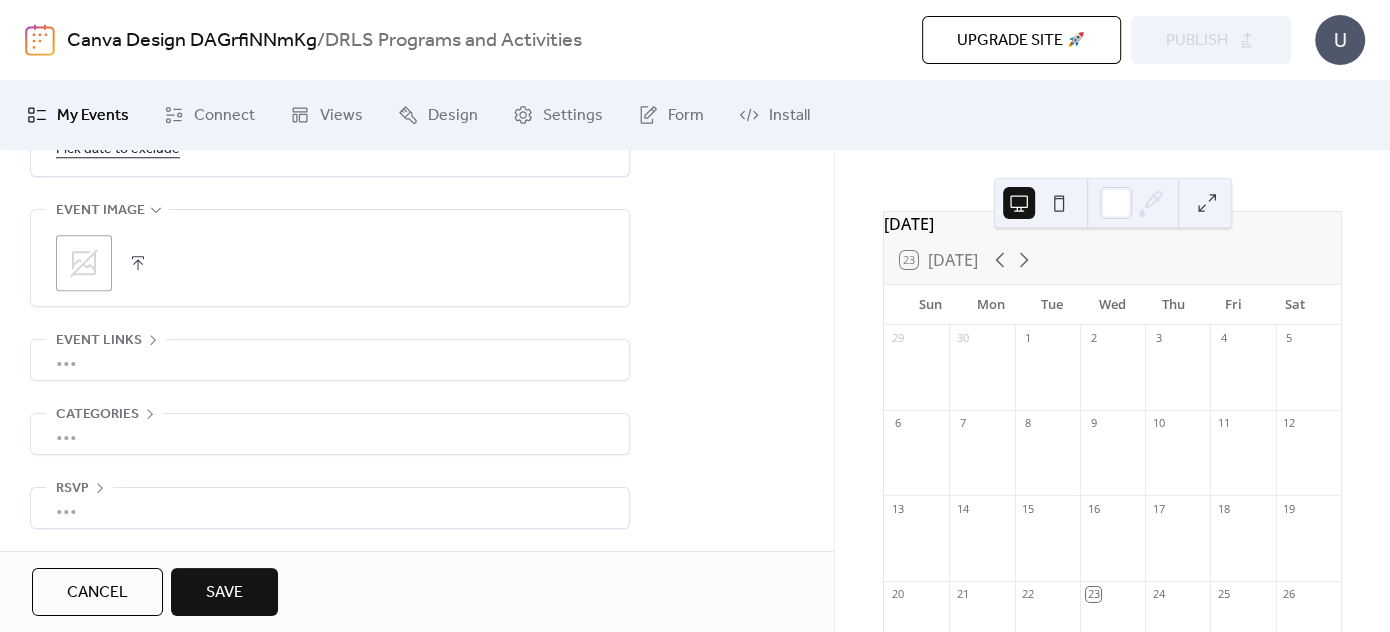 click on "Save" at bounding box center (224, 593) 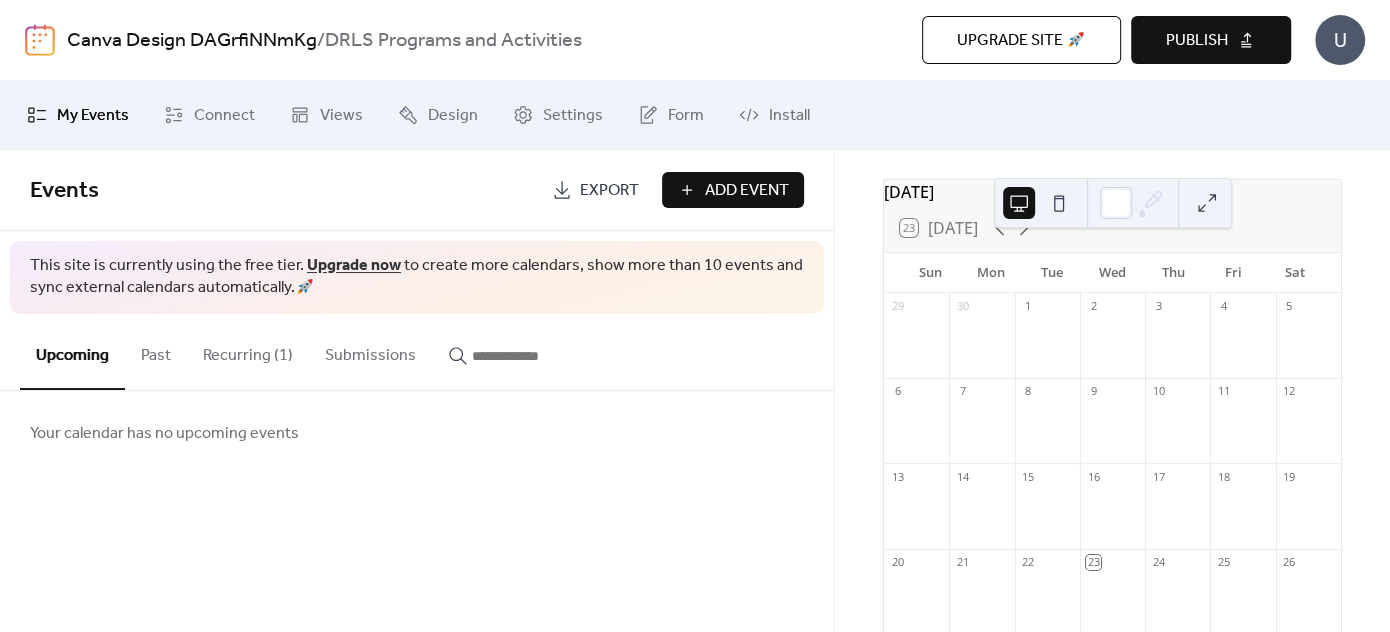 scroll, scrollTop: 23, scrollLeft: 0, axis: vertical 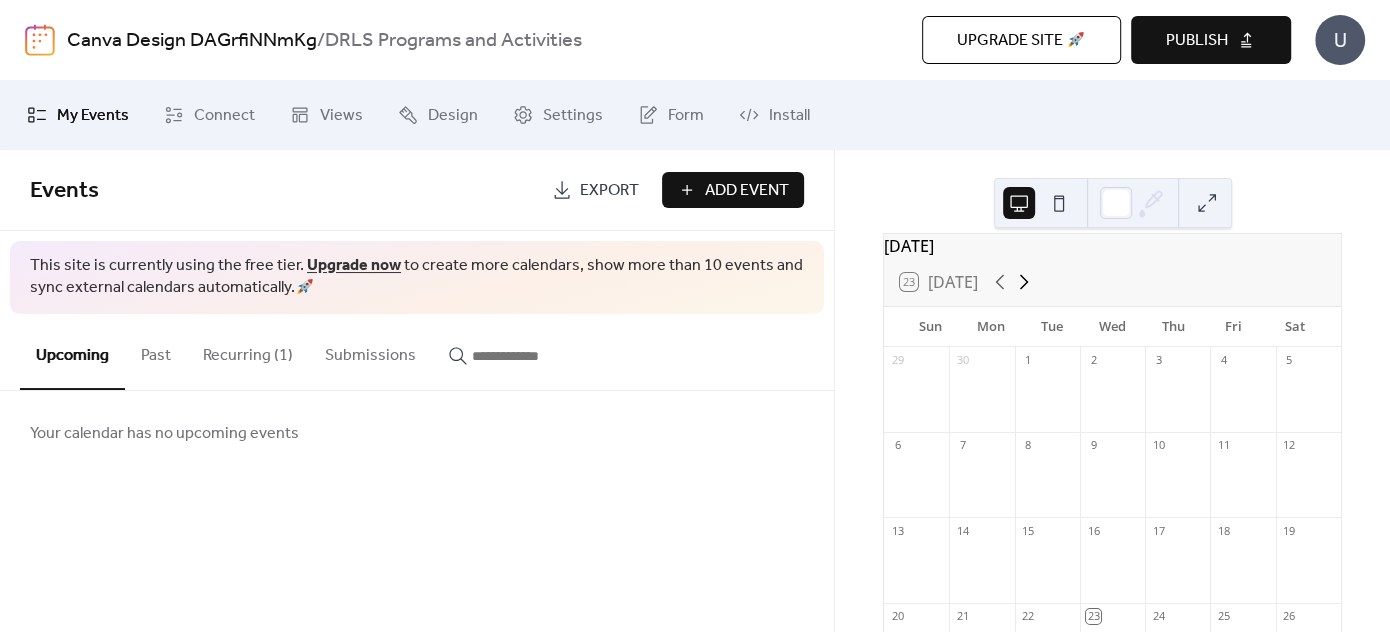 click 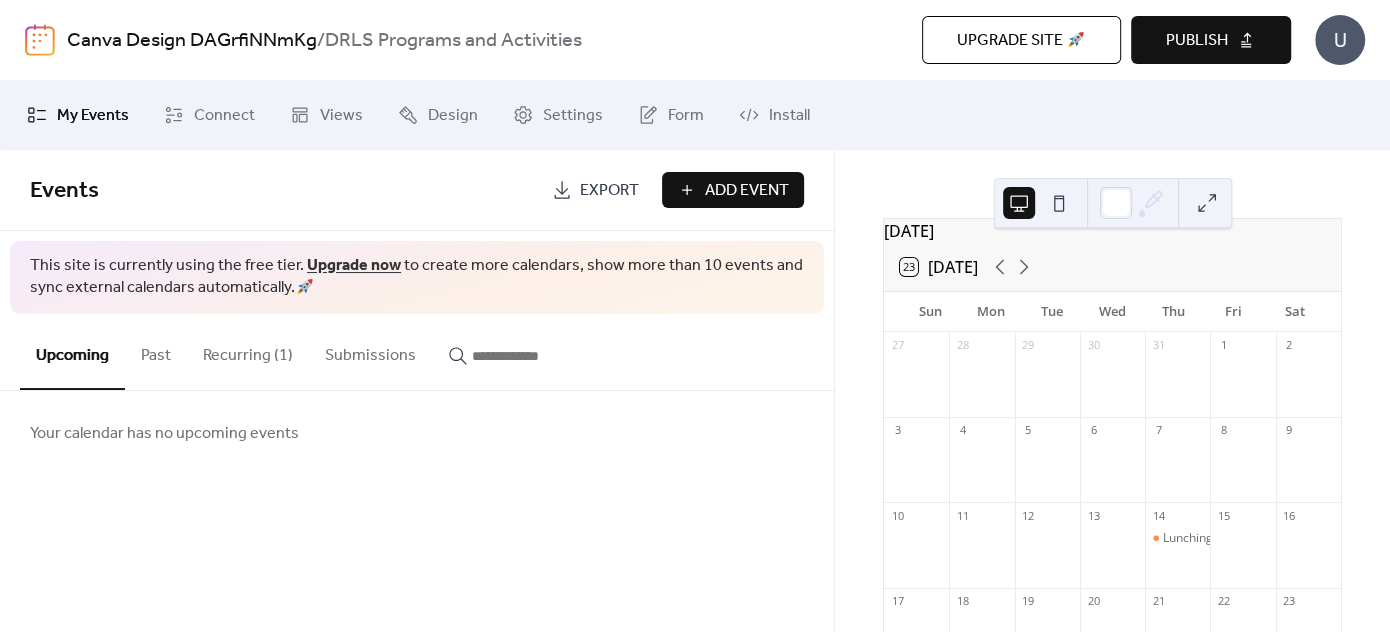 scroll, scrollTop: 45, scrollLeft: 0, axis: vertical 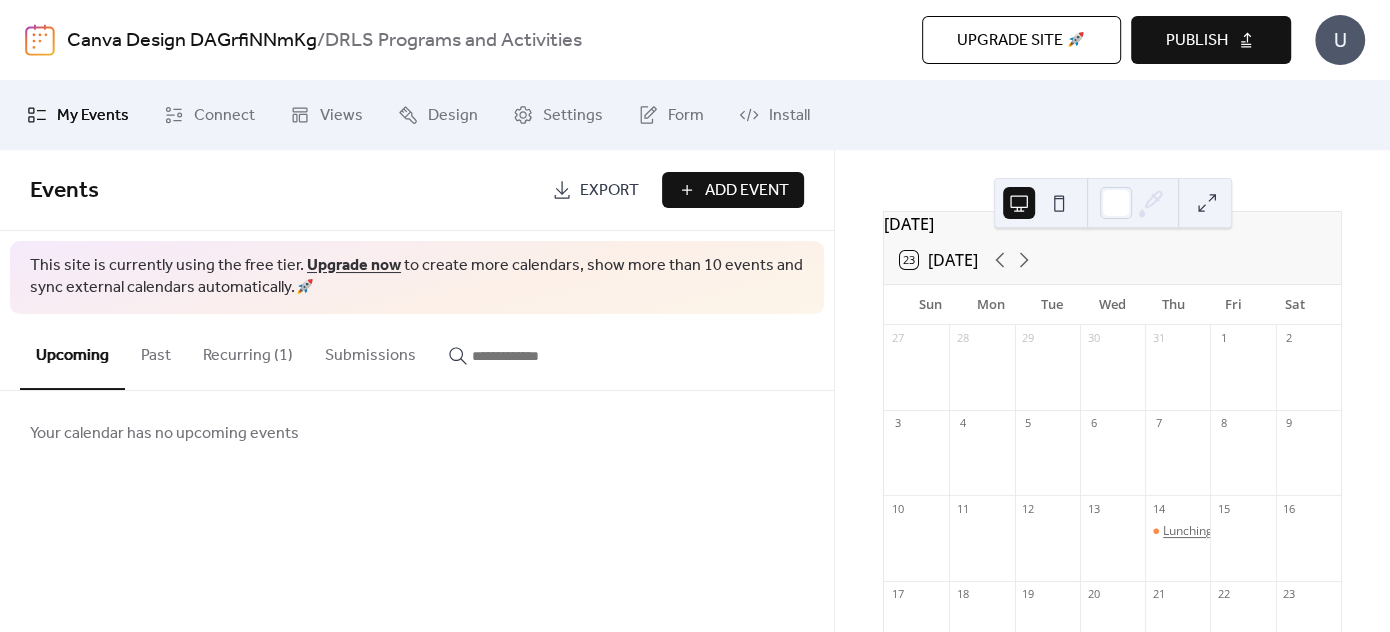 click on "Lunching With Books" at bounding box center (1220, 531) 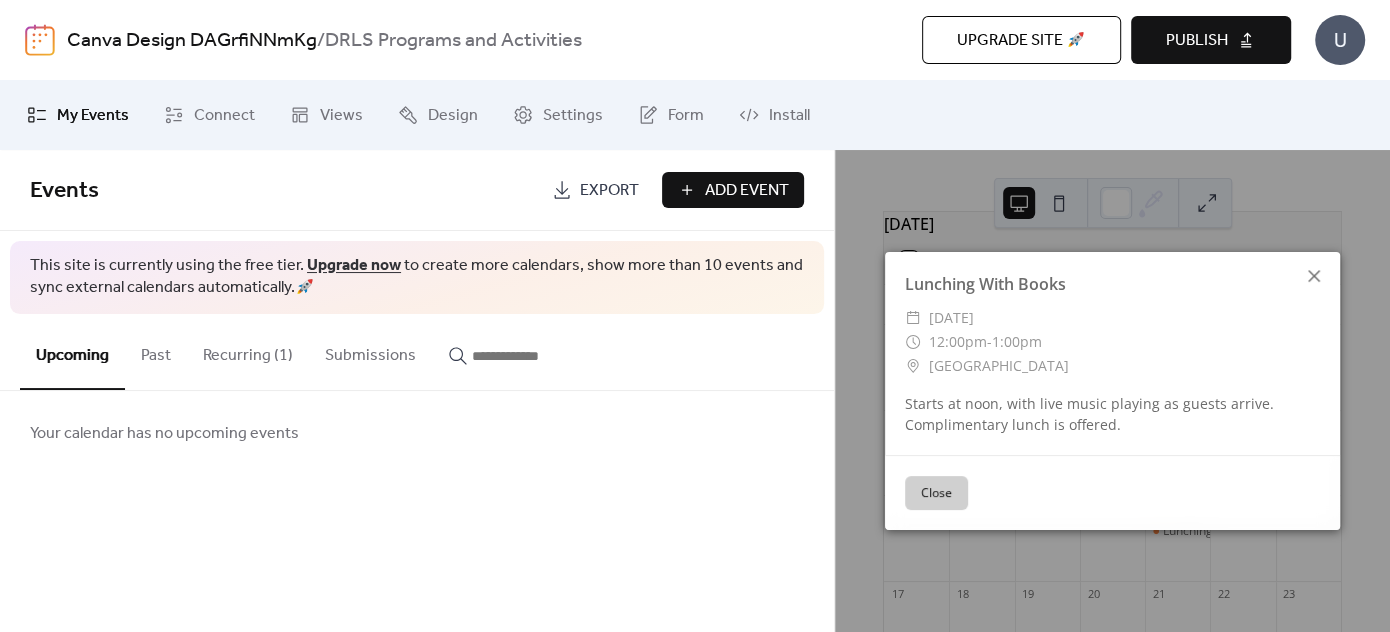 click 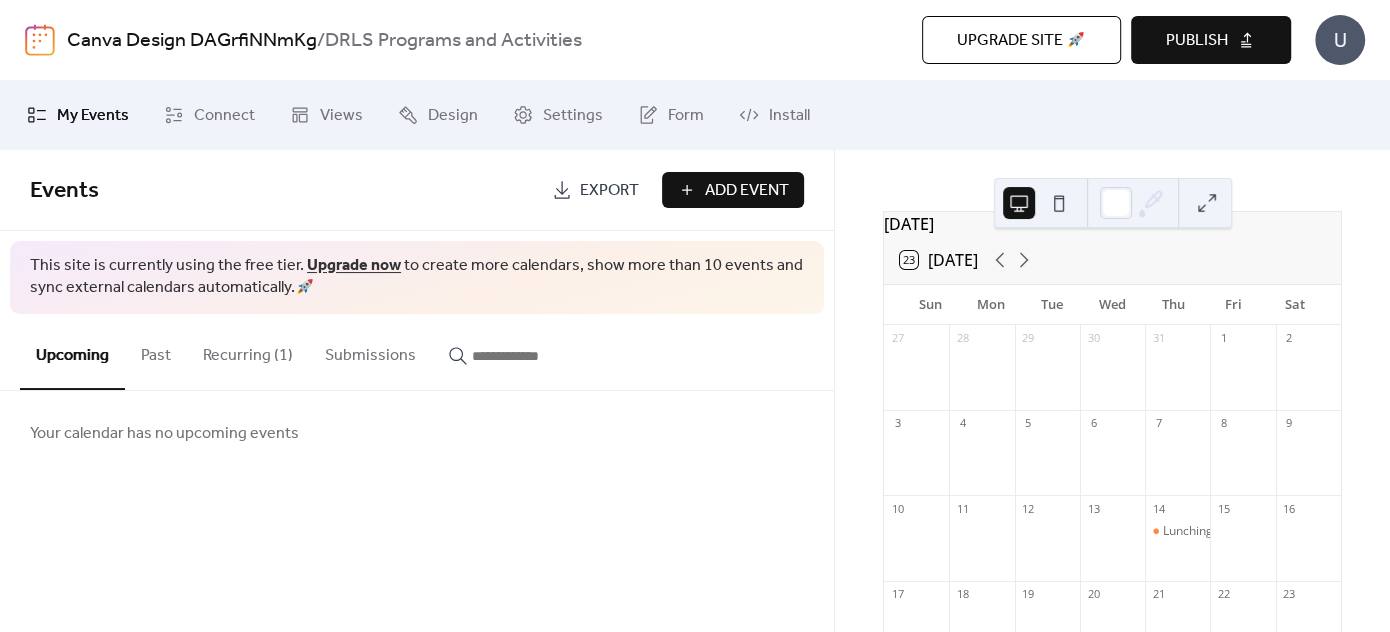 click on "Events Export Add Event This site is currently using the free tier.   Upgrade now   to create more calendars, show more than 10 events and sync external calendars automatically. 🚀 Upcoming Past Recurring (1) Submissions Your calendar has no upcoming events Cancel" at bounding box center [417, 391] 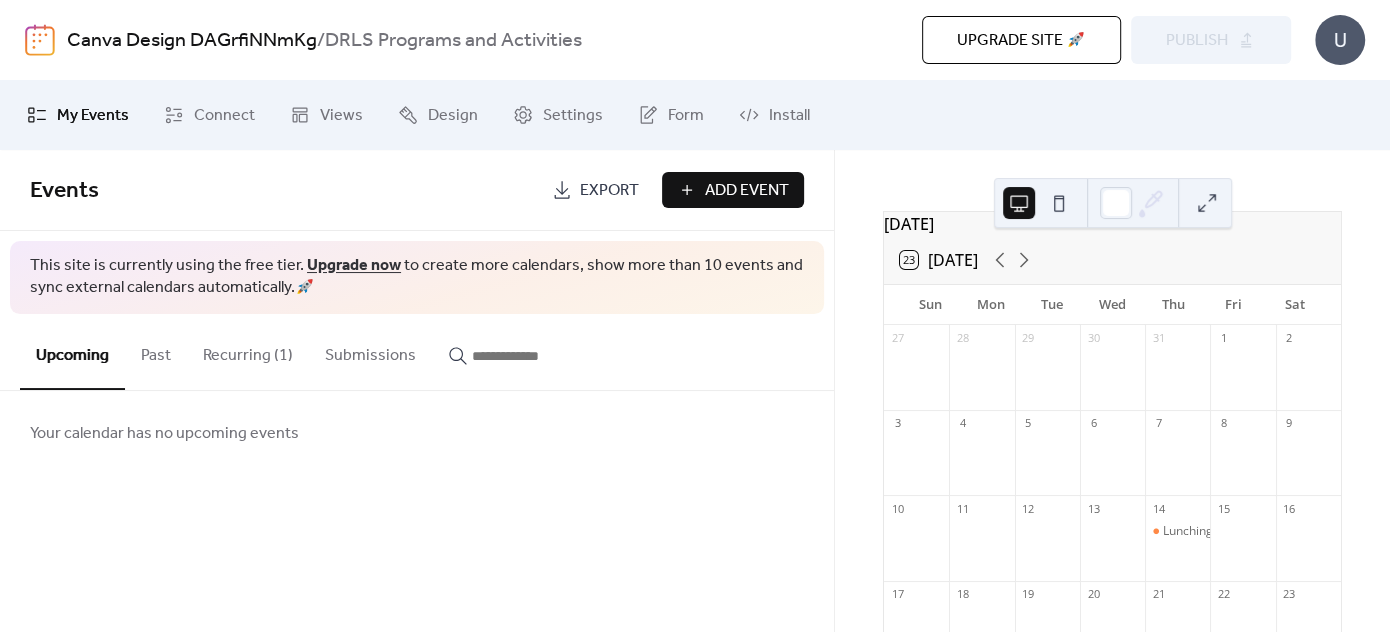click on "U" at bounding box center (1340, 40) 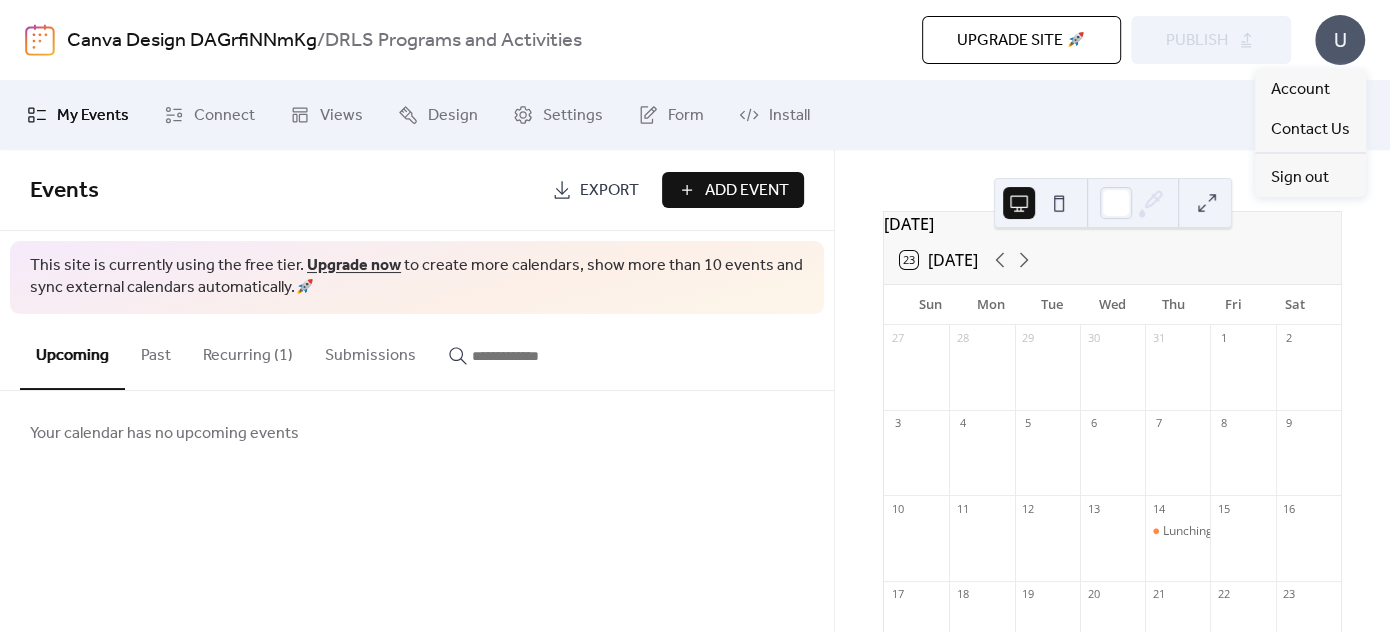 click on "My Events Connect Views Design Settings Form Install" at bounding box center [695, 115] 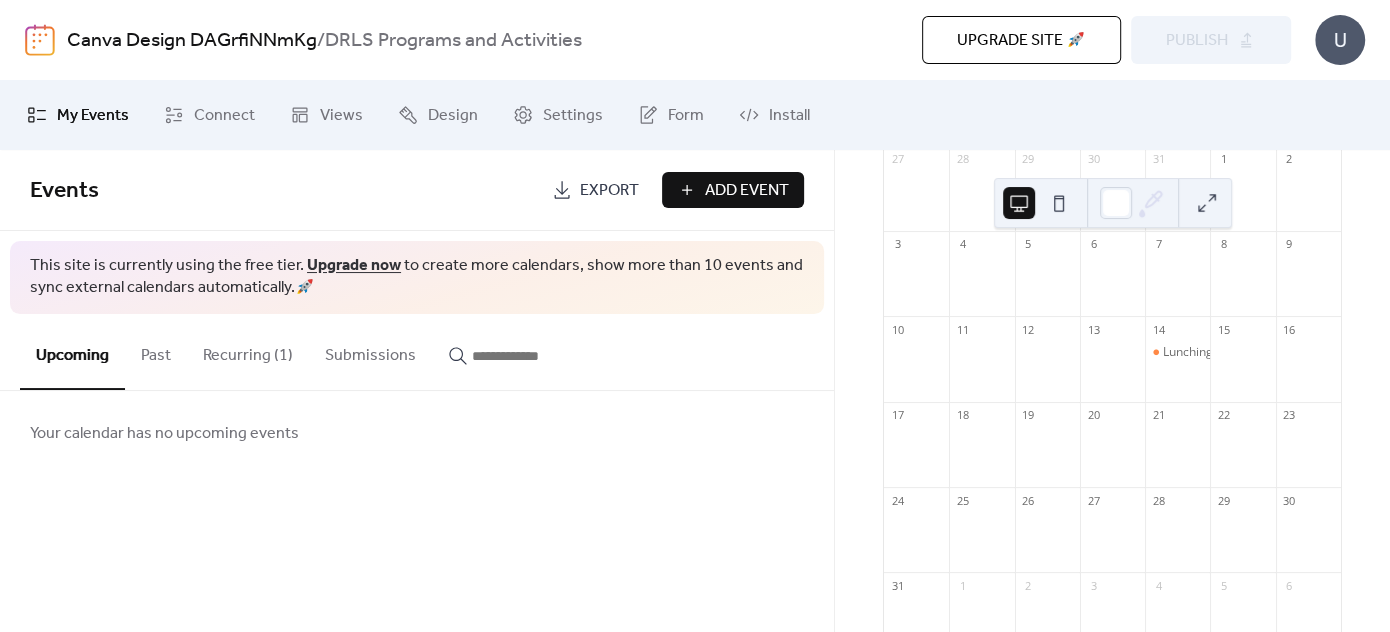 scroll, scrollTop: 174, scrollLeft: 0, axis: vertical 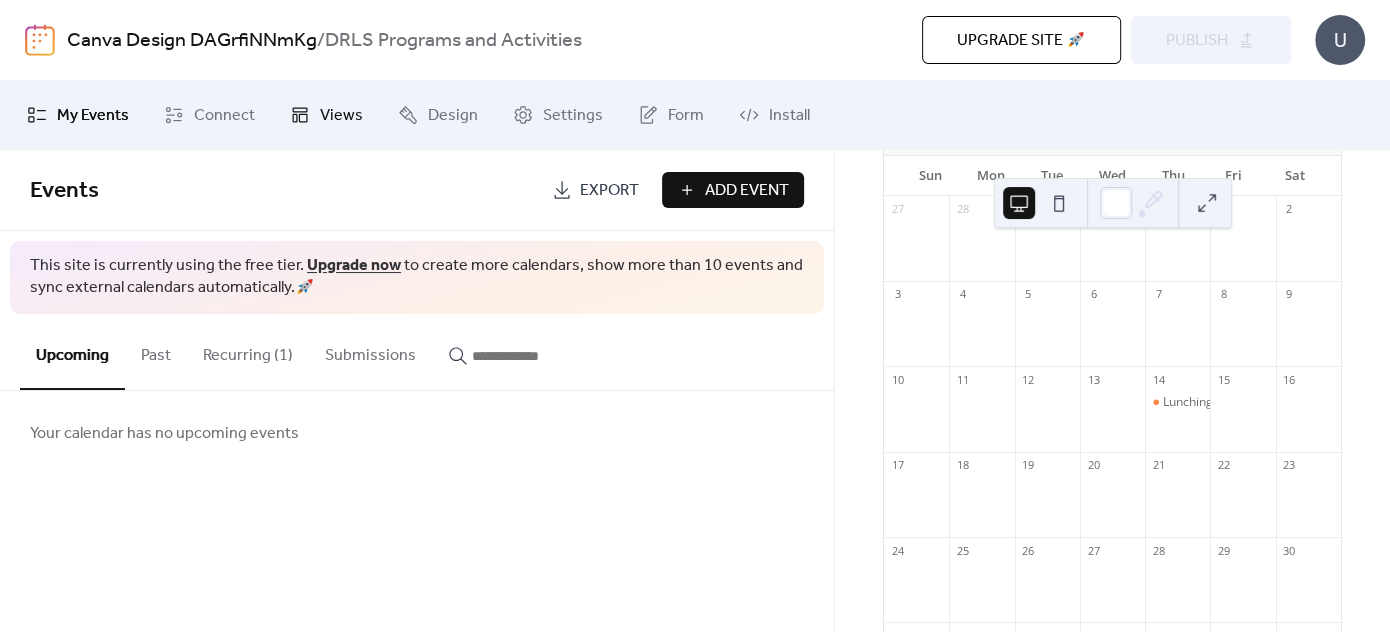 click on "Views" at bounding box center (326, 115) 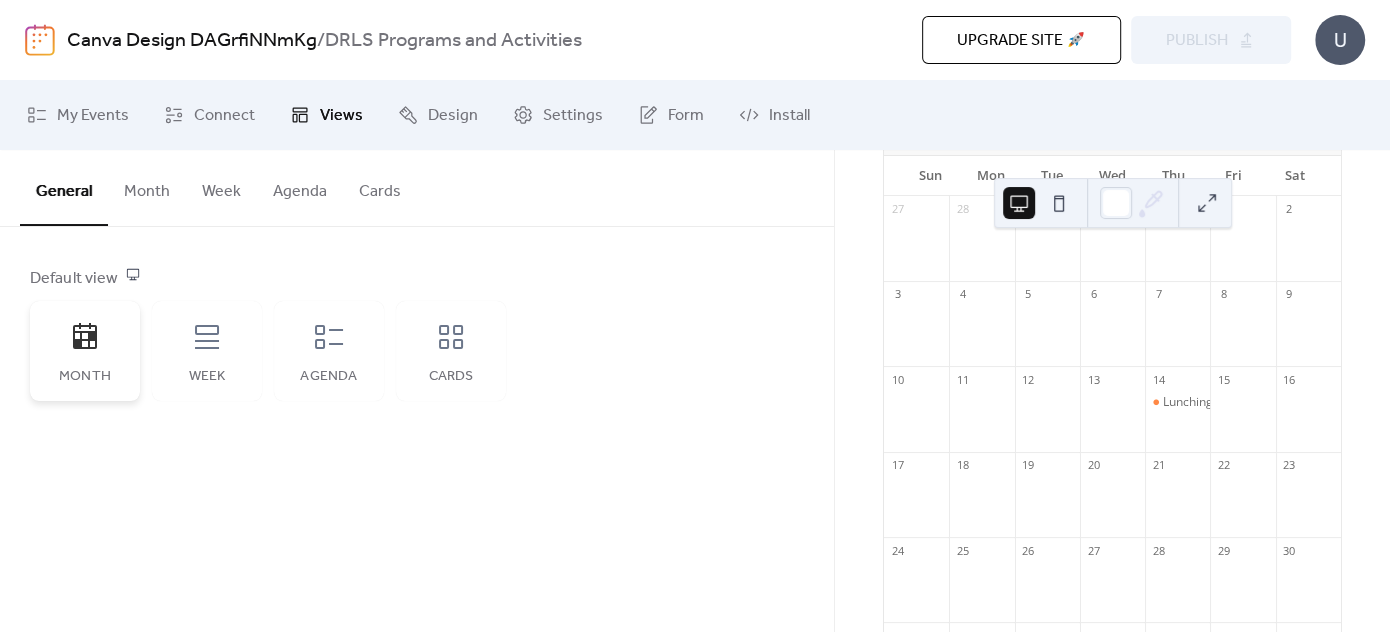 click 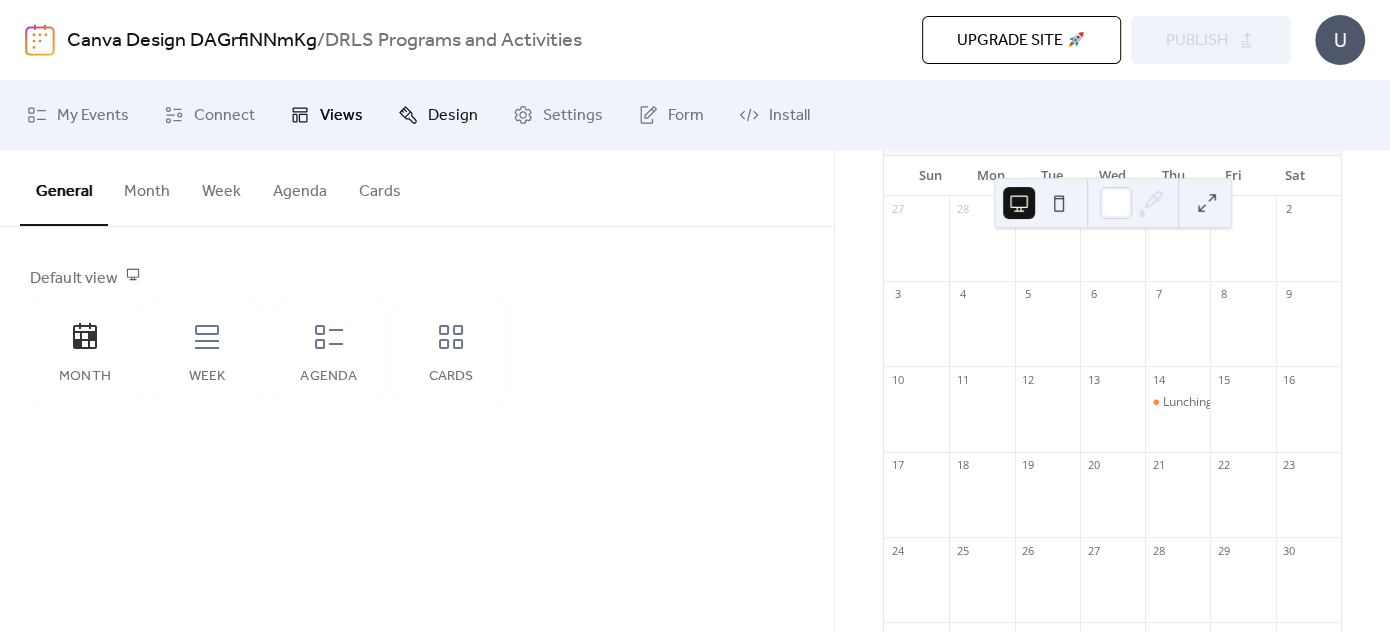 click on "Design" at bounding box center [453, 116] 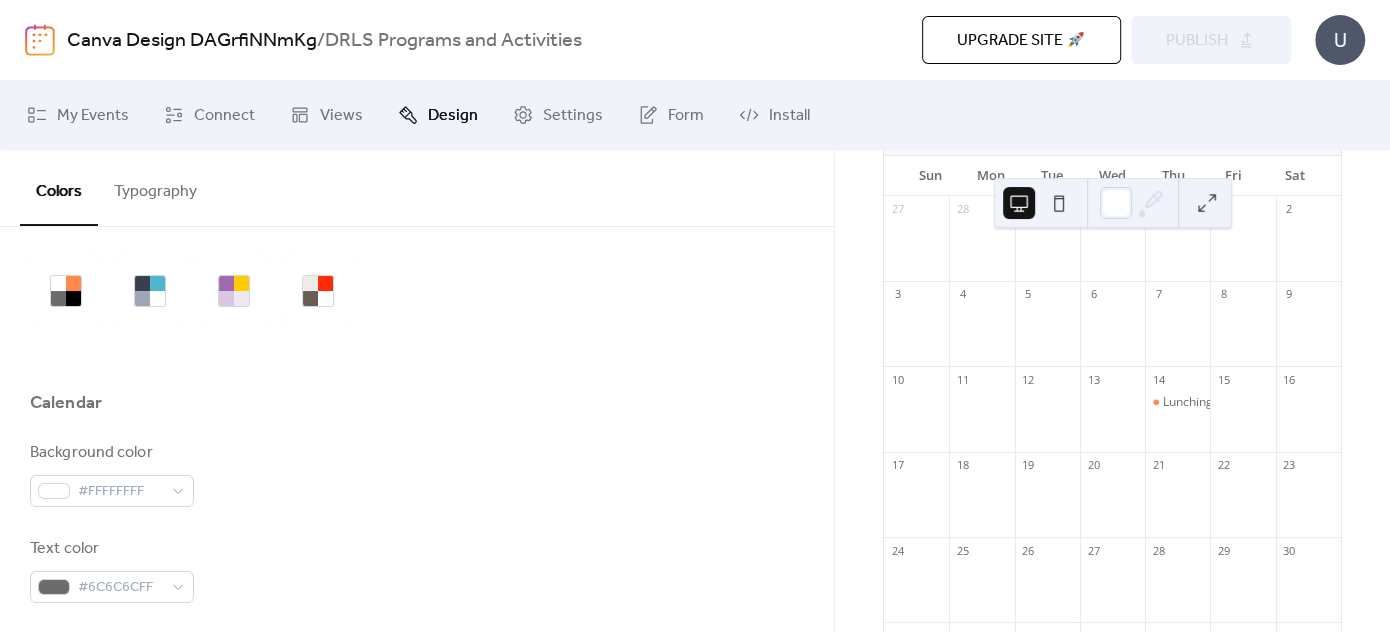 scroll, scrollTop: 0, scrollLeft: 0, axis: both 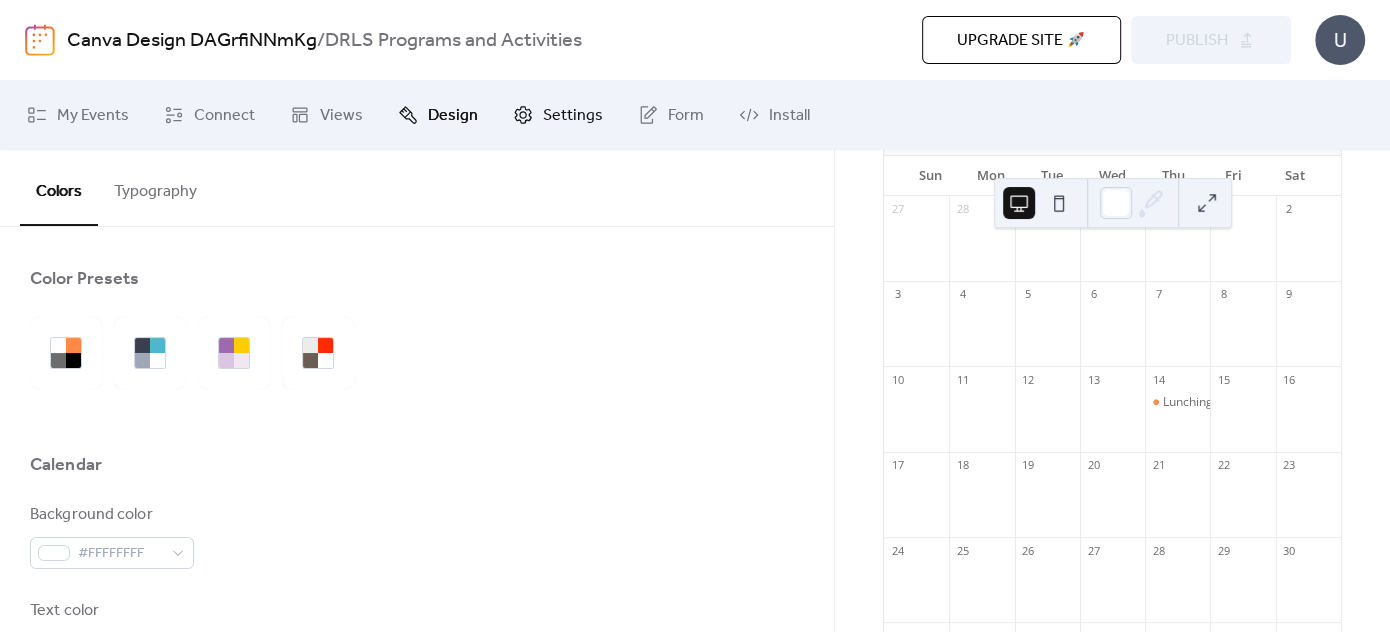click on "Settings" at bounding box center [573, 116] 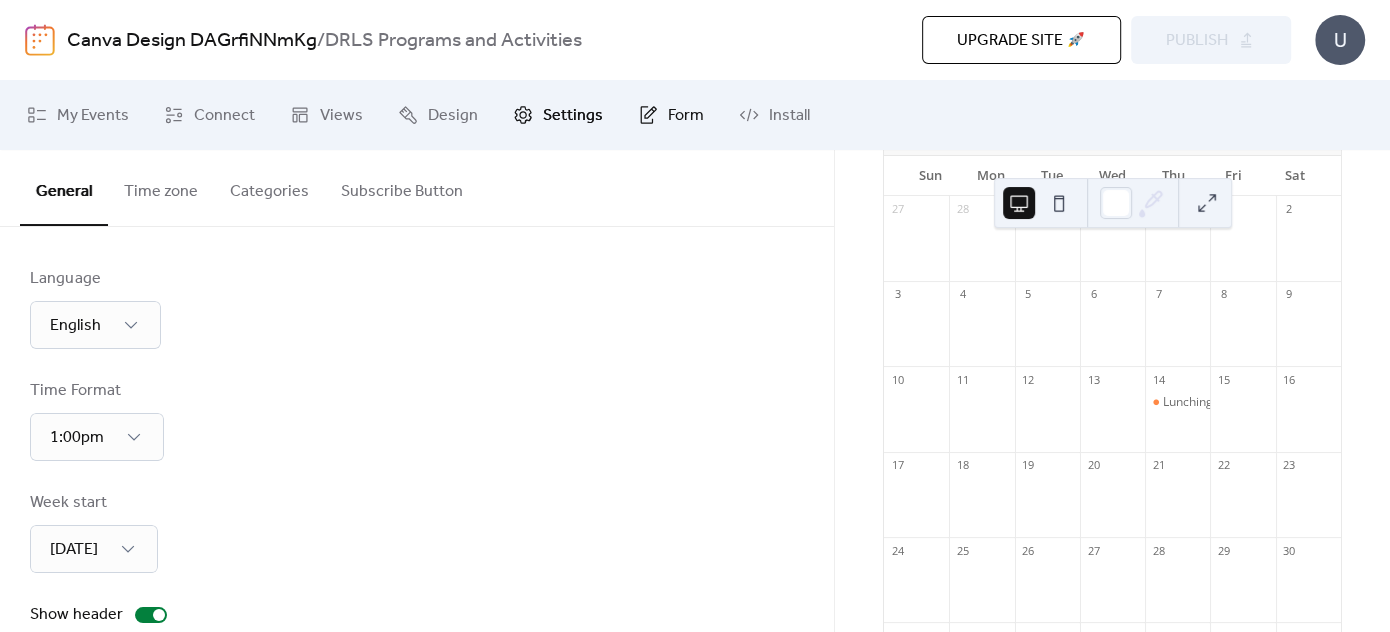 click on "Form" at bounding box center [671, 115] 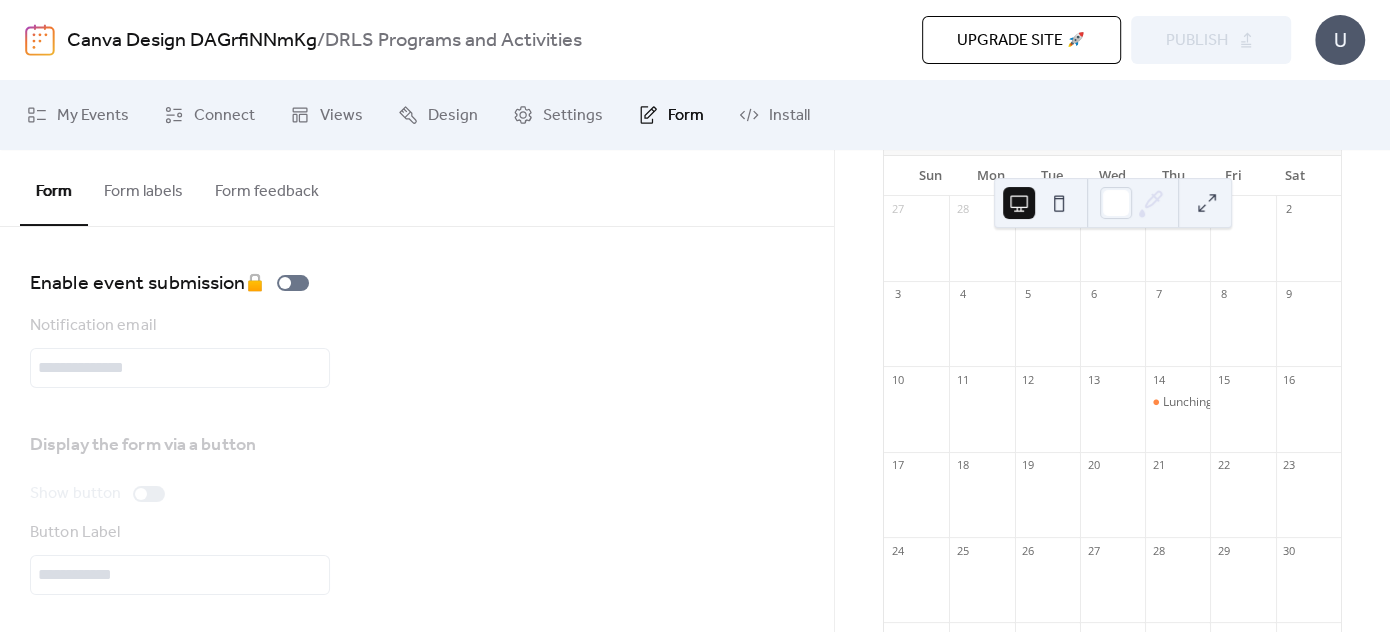 click on "Enable event submission  🔒 Notification email Display the form via a button Show button Button Label Display the form directly on a page Copy the code snippet provided below and paste it into your HTML code where you'd like it to be displayed. < div   data-events-calendar-app   data-project-id = " proj_zroe1XXCsCHGTCxYNvUaK "   element-type = ' form ' > </ div >
< script   type = " text/javascript "   src = " //dist.eventscalendar.co/embed.js " > </ script >" at bounding box center (417, 543) 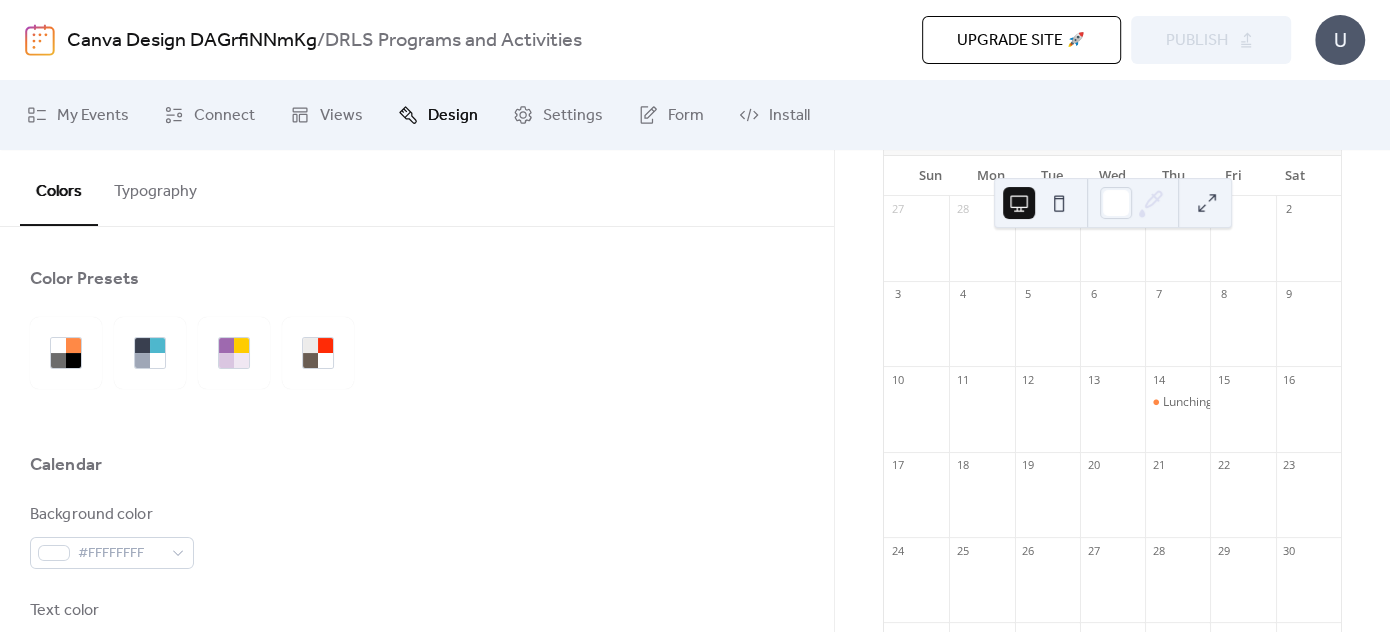 click on "Canva Design DAGrfiNNmKg" at bounding box center (192, 41) 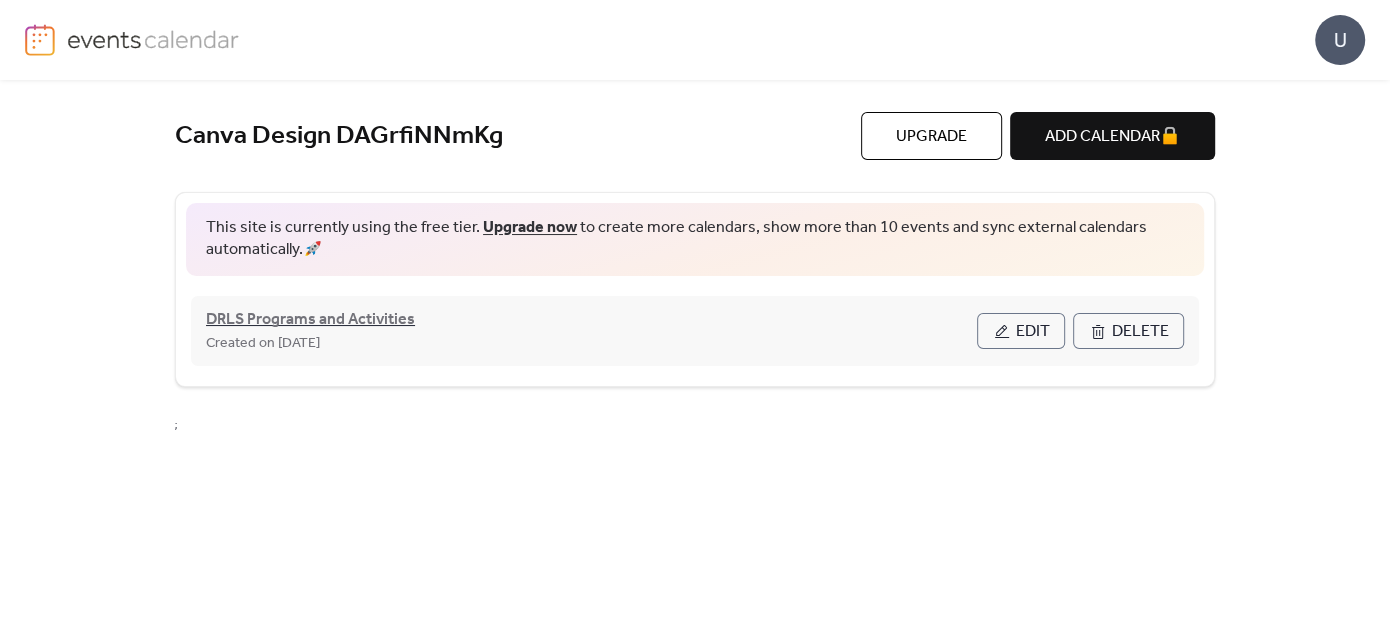 click on "DRLS Programs and Activities" at bounding box center (310, 320) 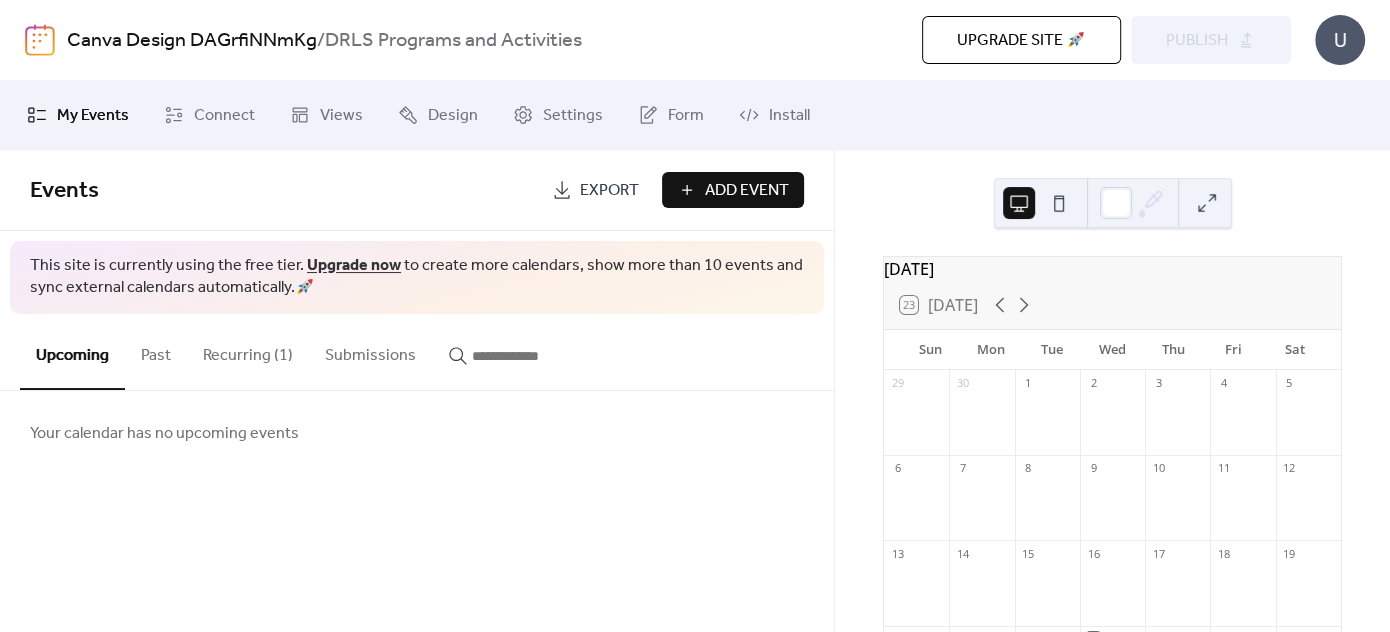 click on "Export" at bounding box center [609, 191] 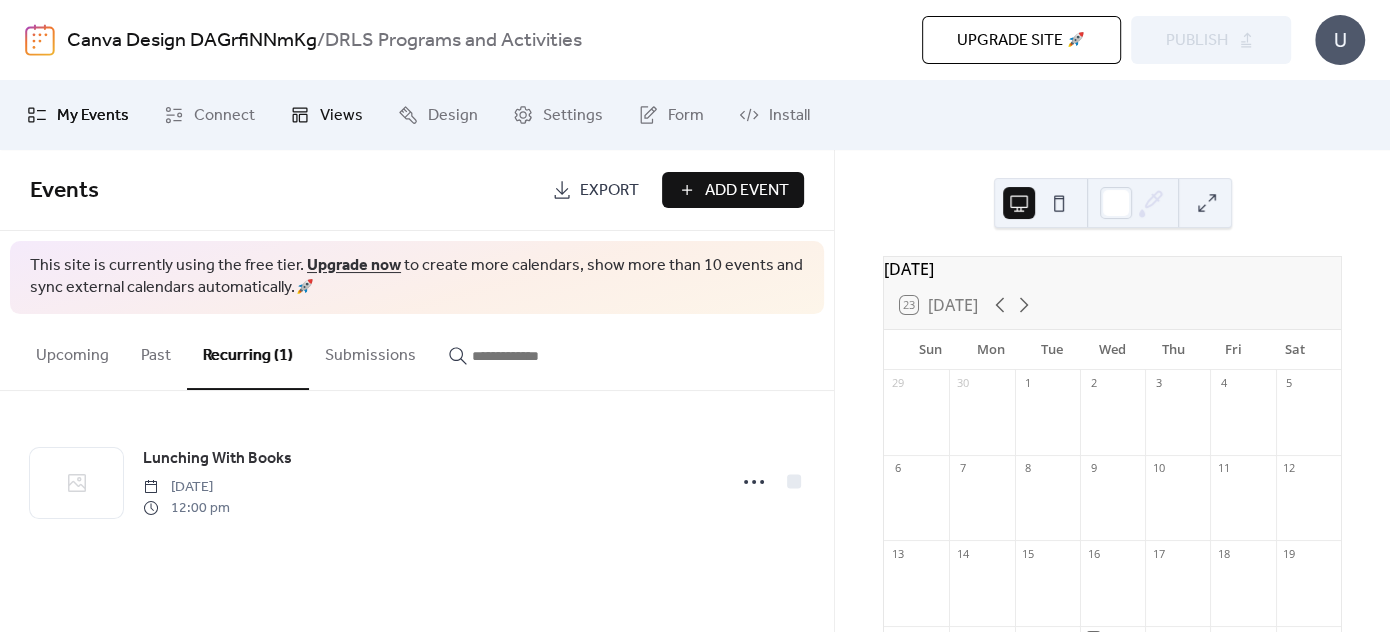 click on "Views" at bounding box center [326, 115] 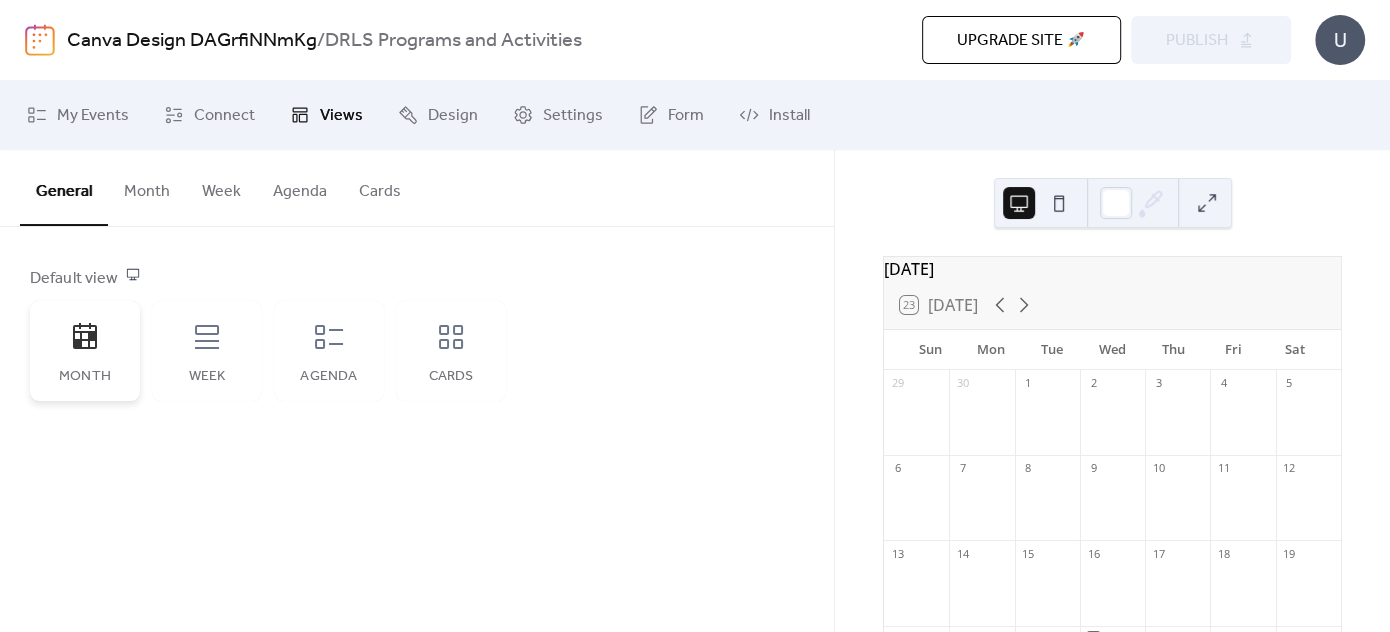 click on "Month" at bounding box center [85, 351] 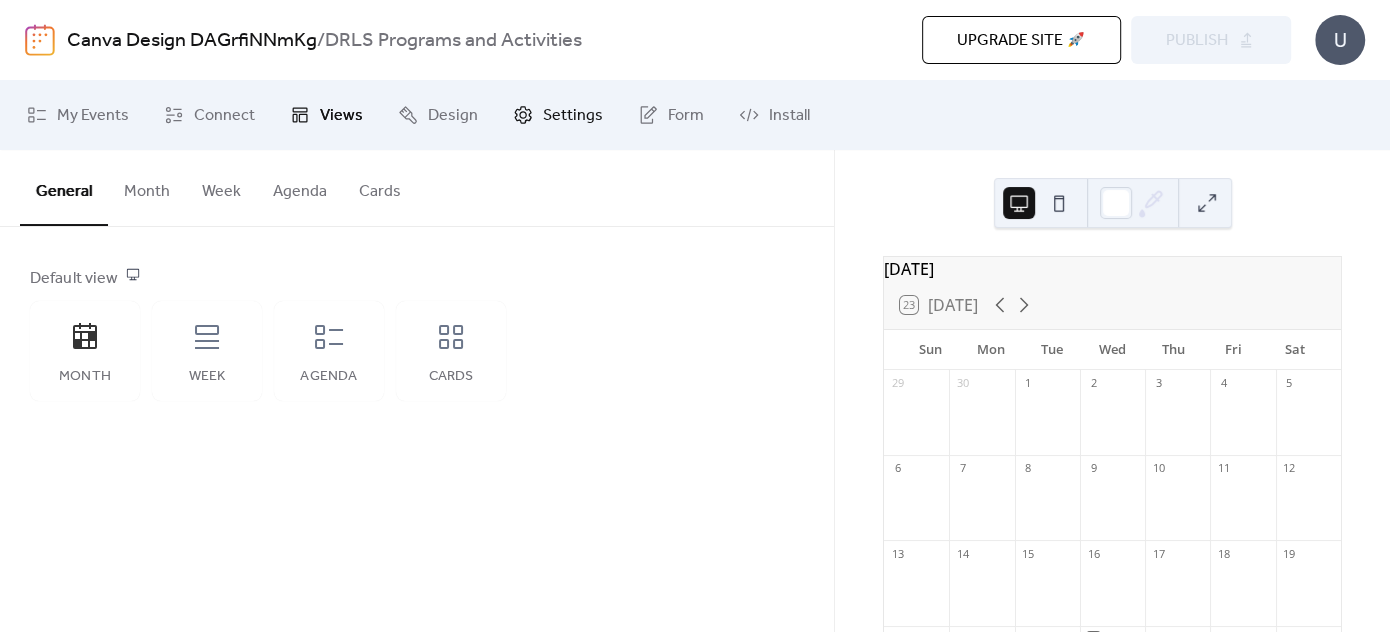 click on "Settings" at bounding box center (573, 116) 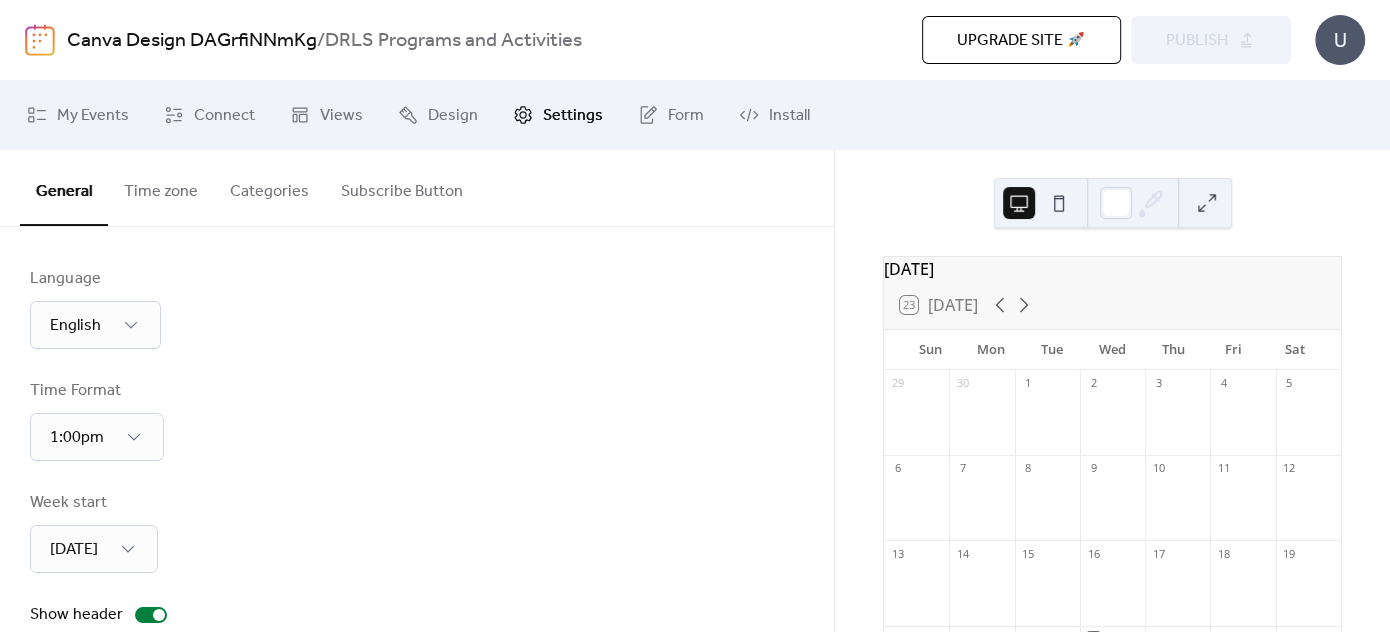 click on "Subscribe Button" at bounding box center (402, 187) 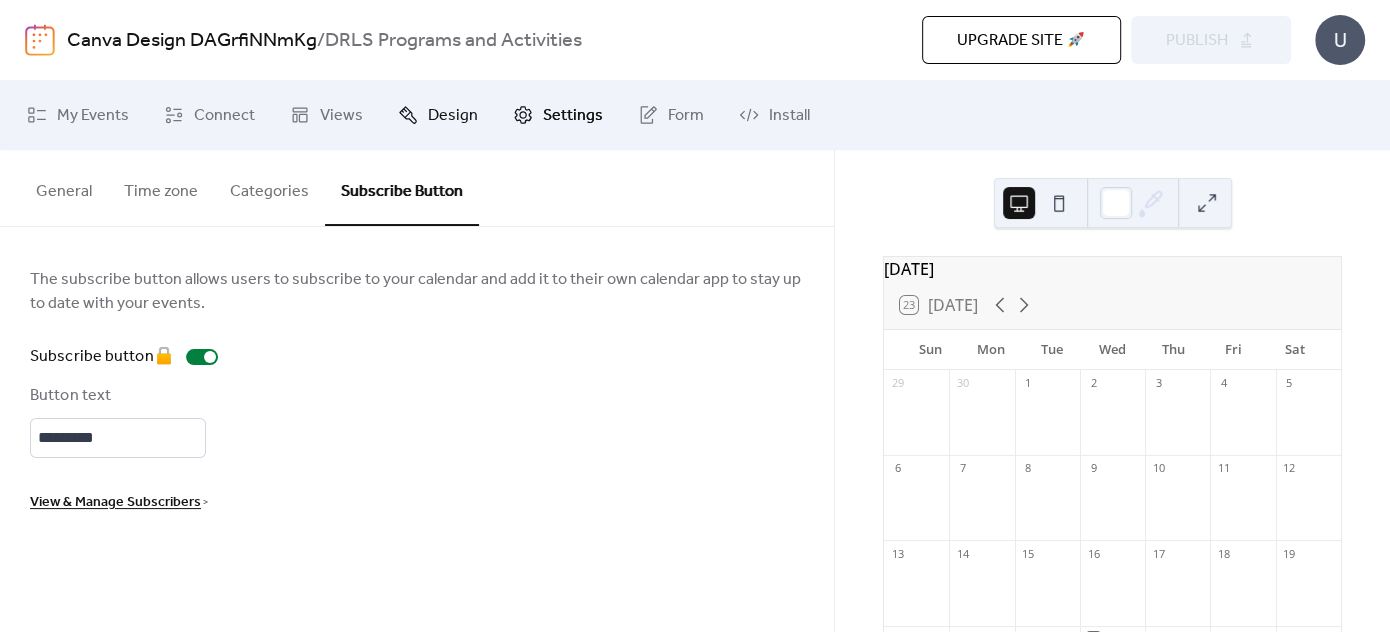 click on "Design" at bounding box center [453, 116] 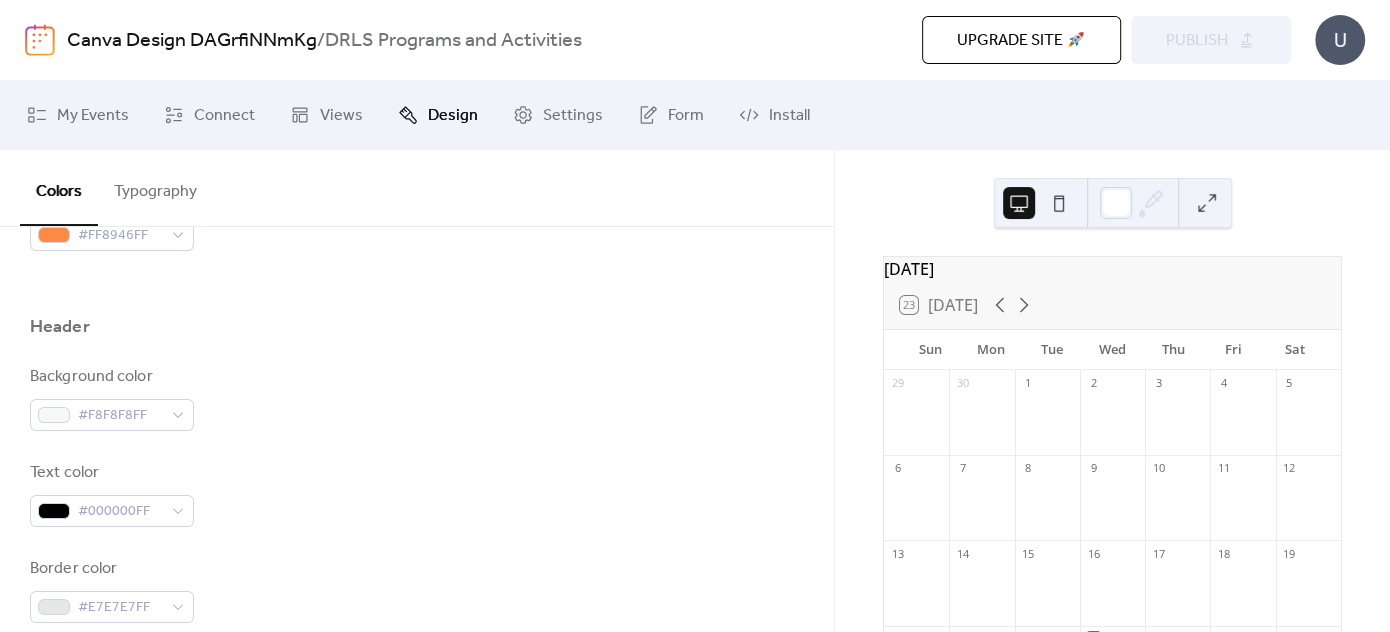 scroll, scrollTop: 770, scrollLeft: 0, axis: vertical 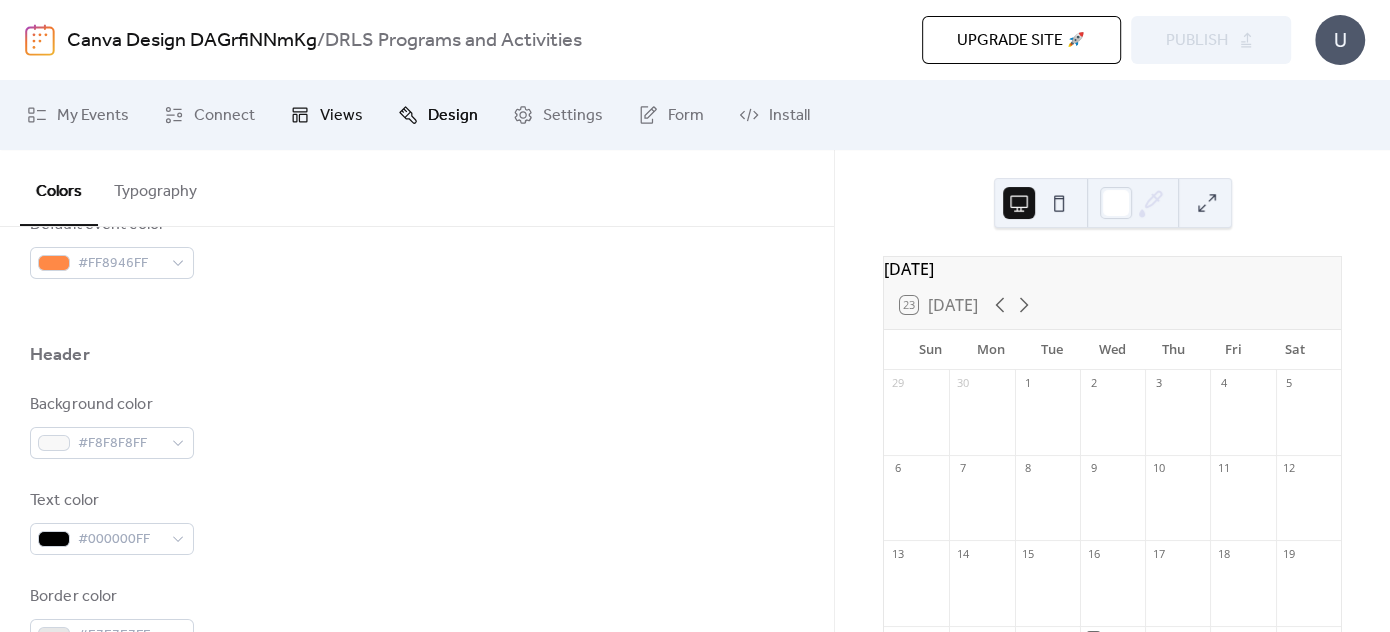 click on "Views" at bounding box center (341, 116) 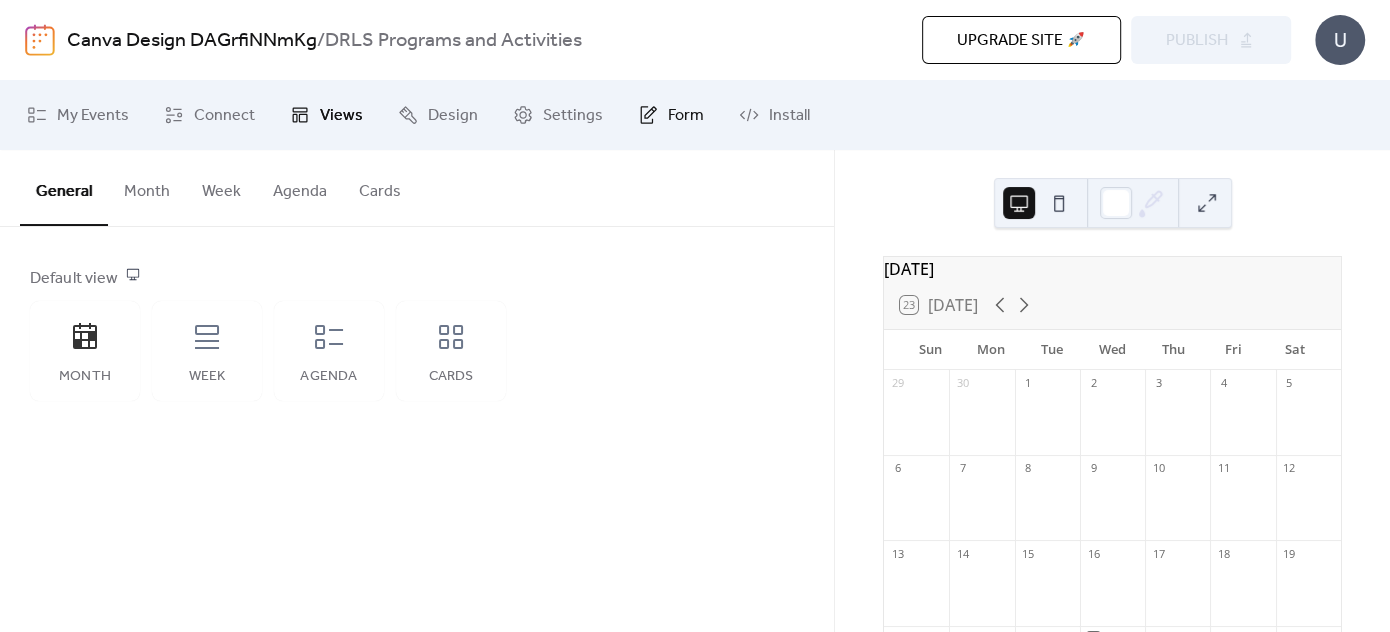 click on "Form" at bounding box center [686, 116] 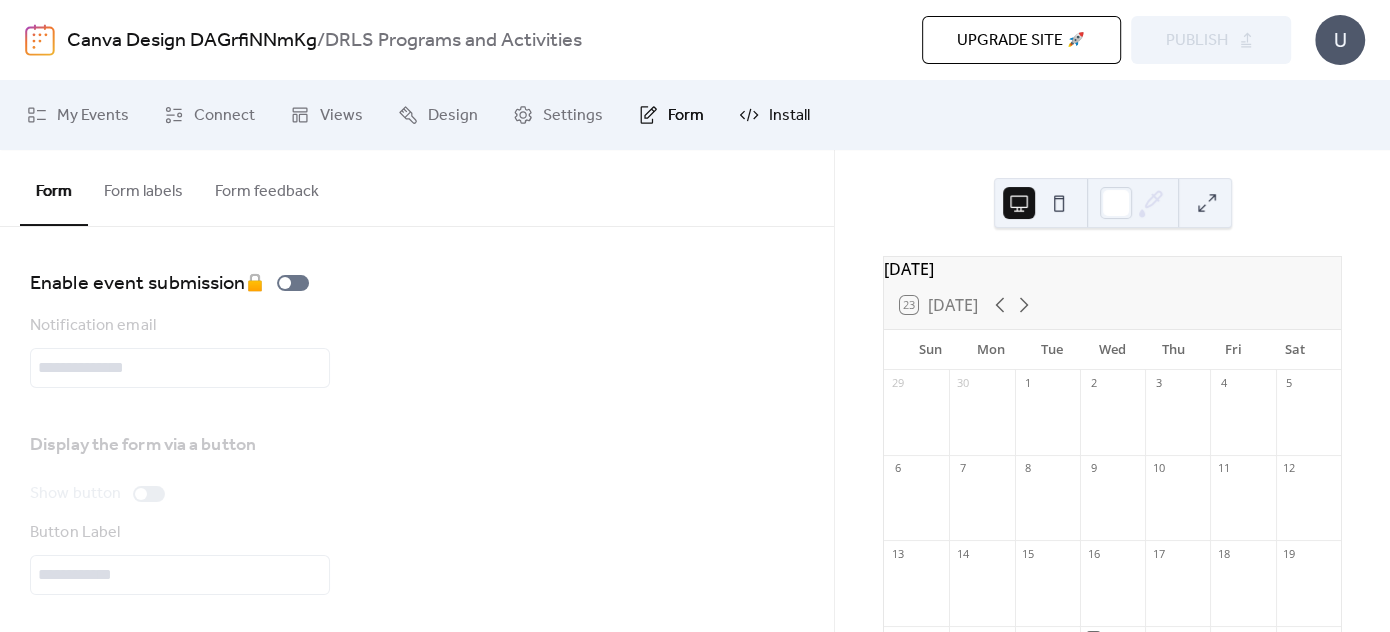 click on "Install" at bounding box center [789, 116] 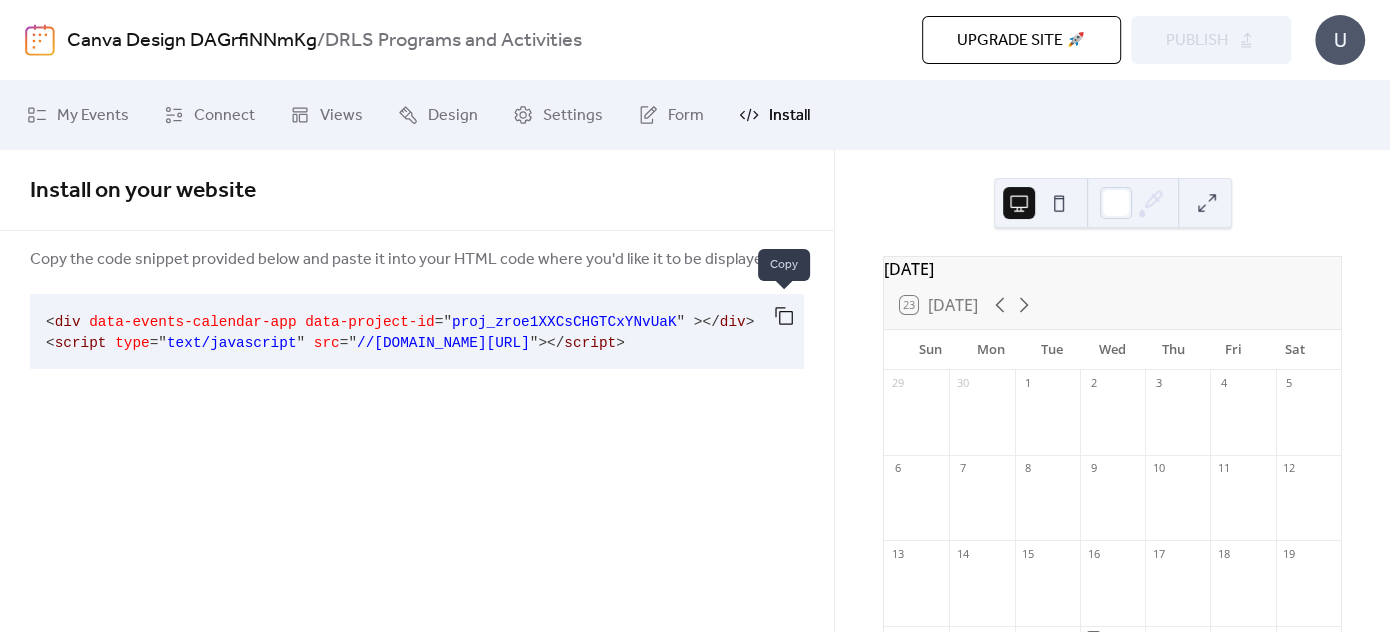 click at bounding box center [784, 316] 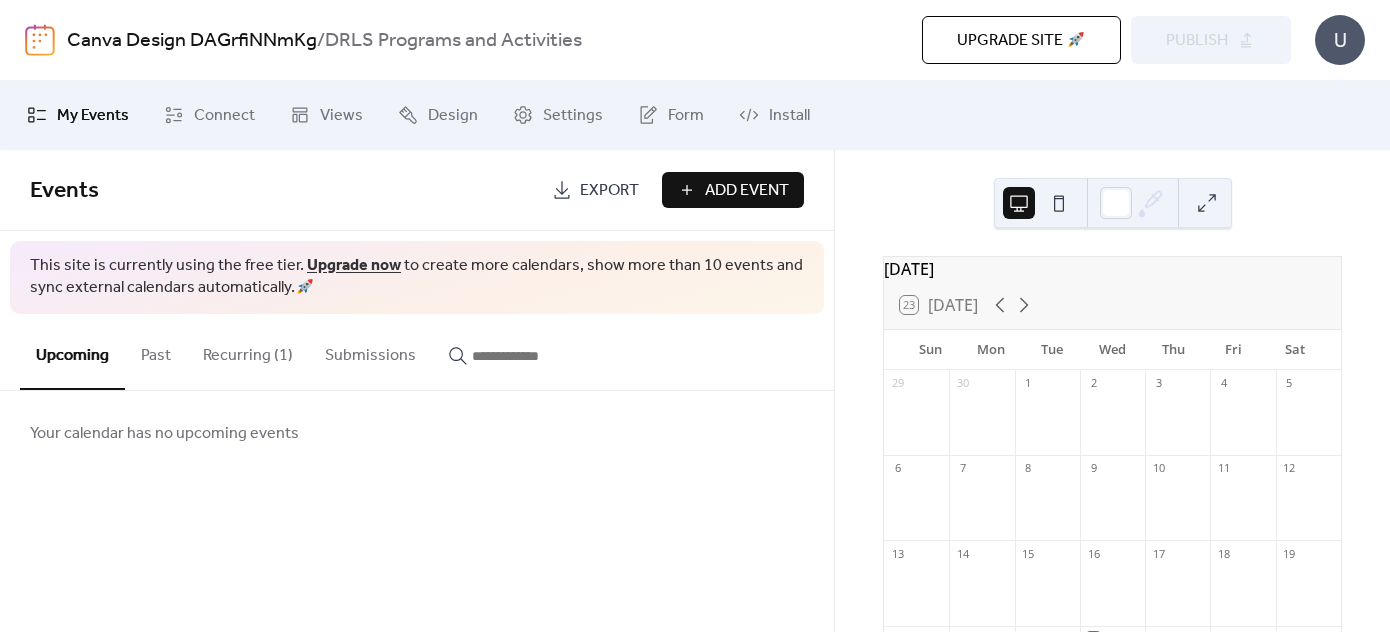scroll, scrollTop: 0, scrollLeft: 0, axis: both 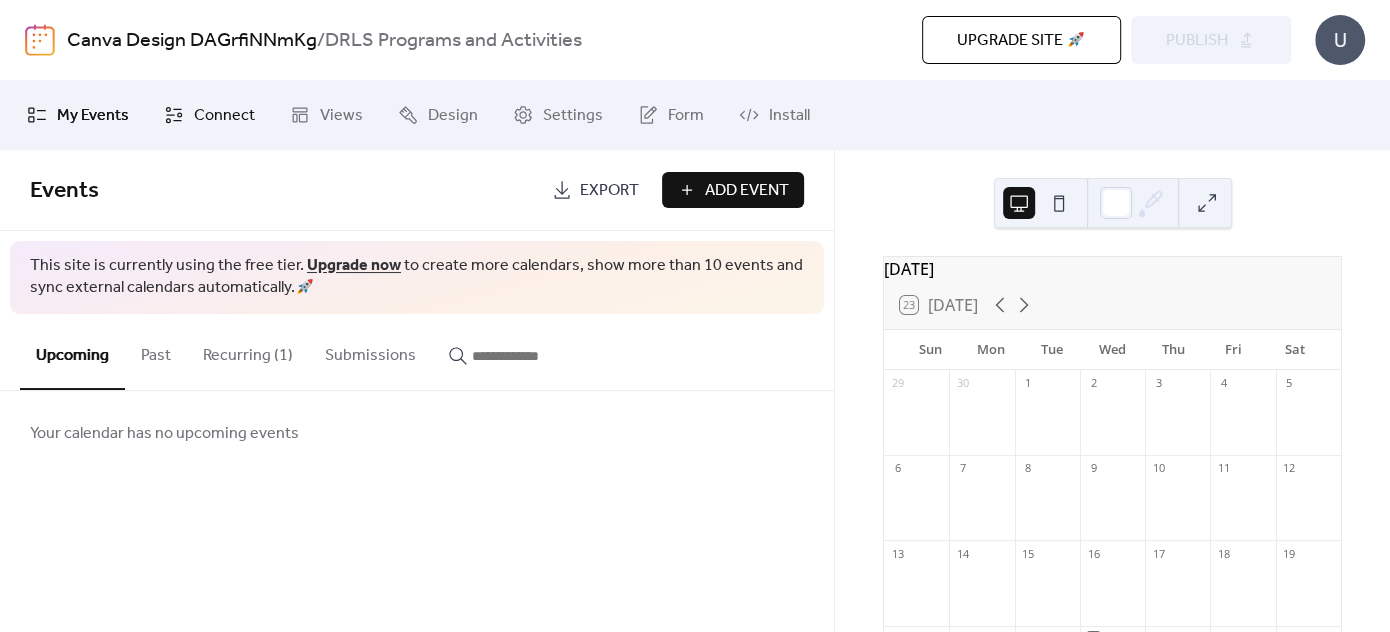 click on "Connect" at bounding box center [224, 116] 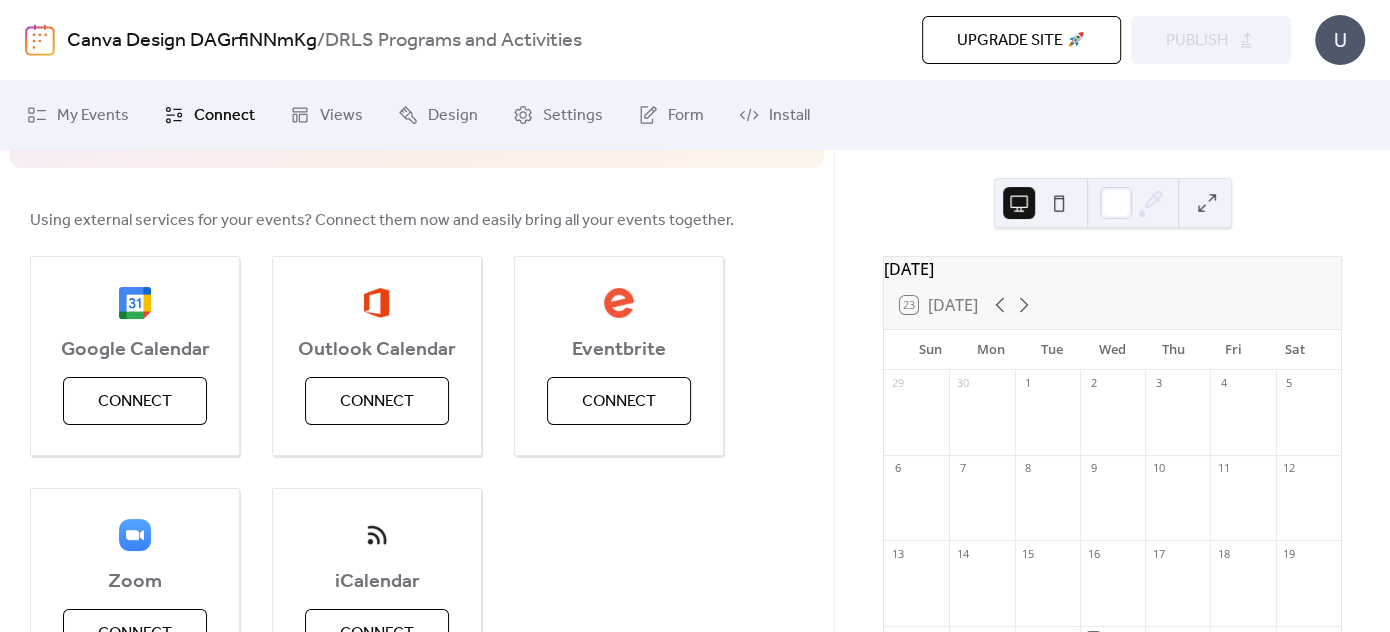 scroll, scrollTop: 0, scrollLeft: 0, axis: both 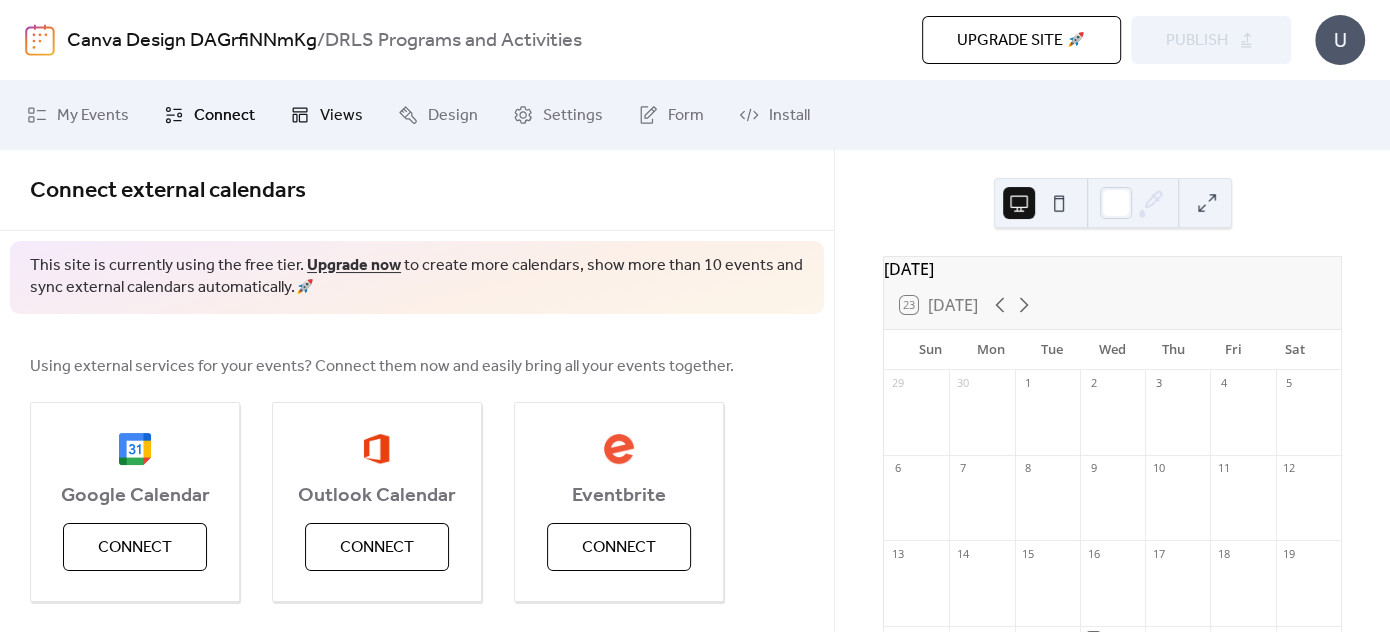 click on "Views" at bounding box center (341, 116) 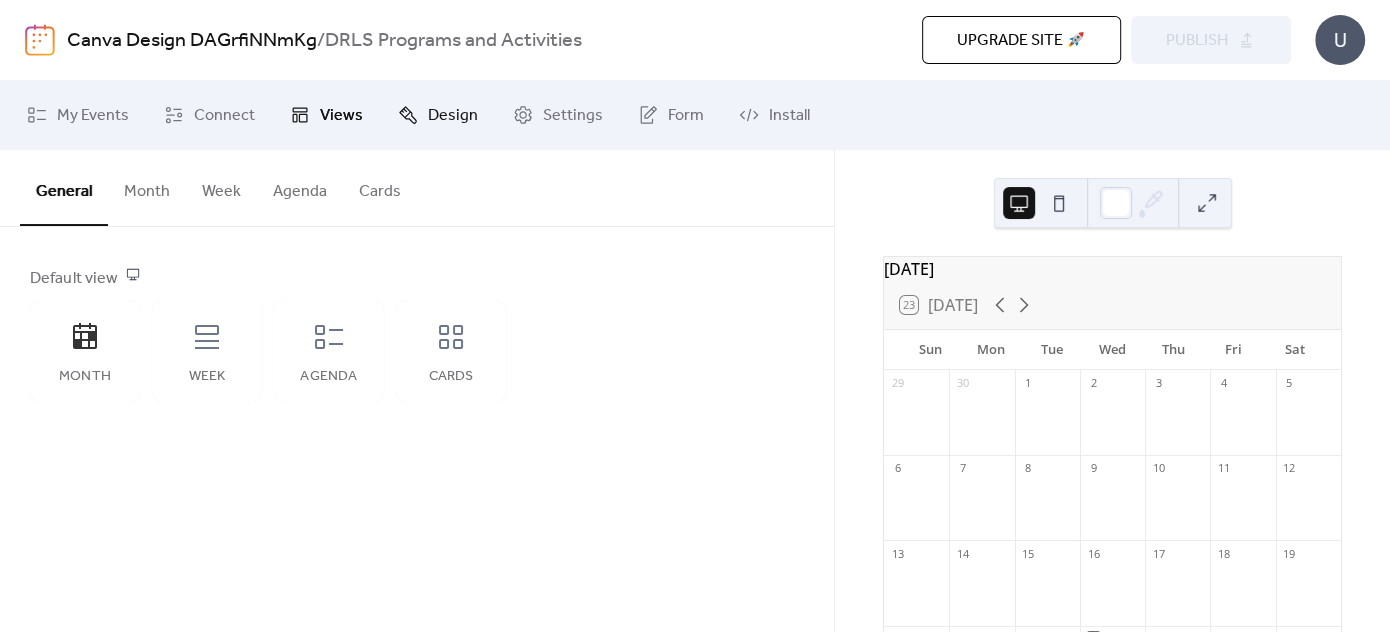 click on "Design" at bounding box center [453, 116] 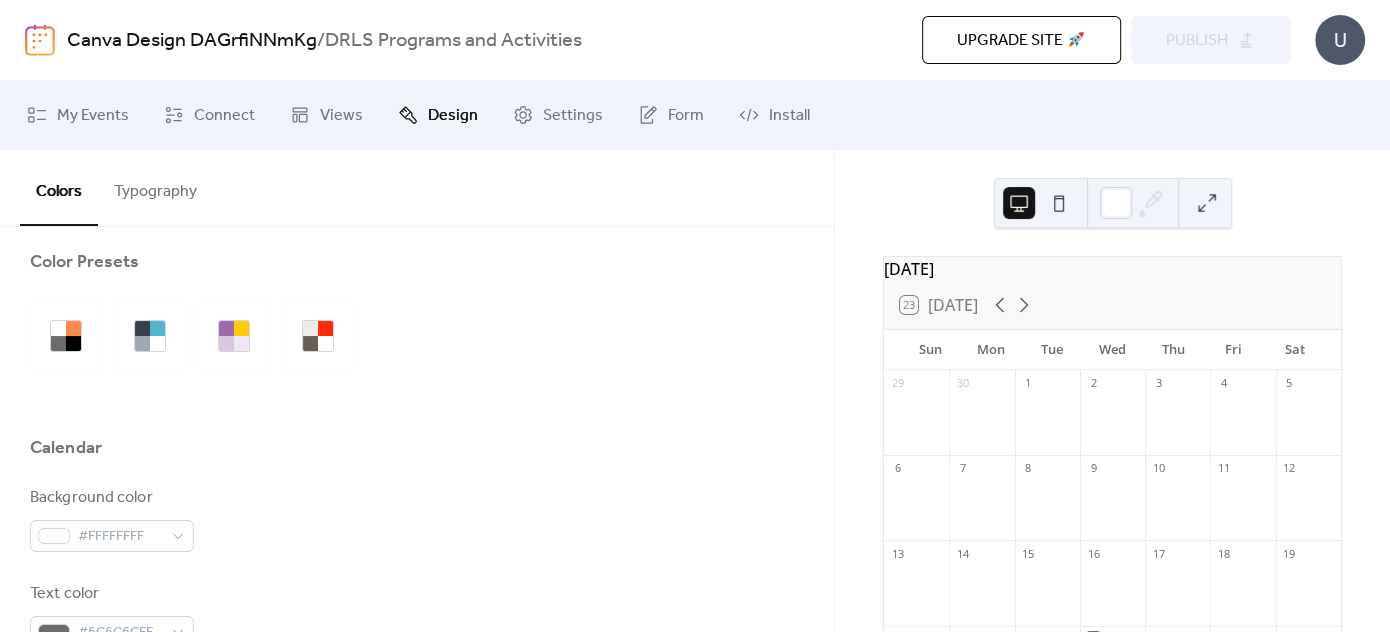 scroll, scrollTop: 0, scrollLeft: 0, axis: both 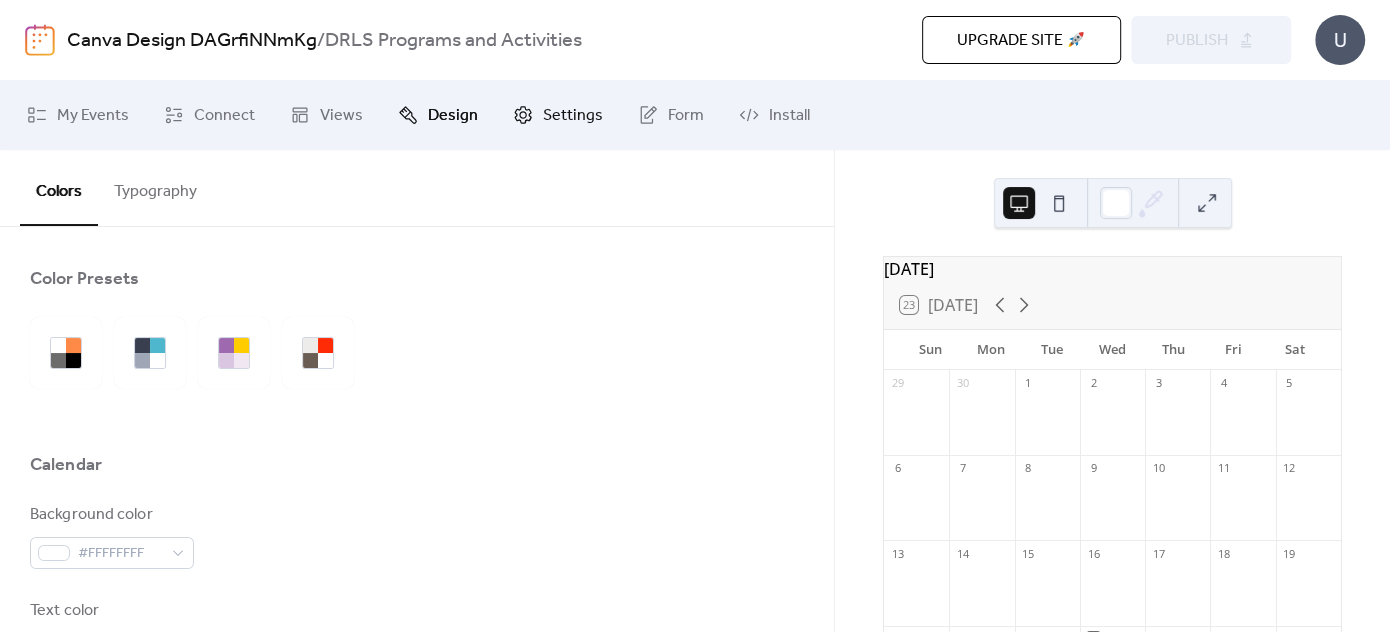 click on "Settings" at bounding box center [558, 115] 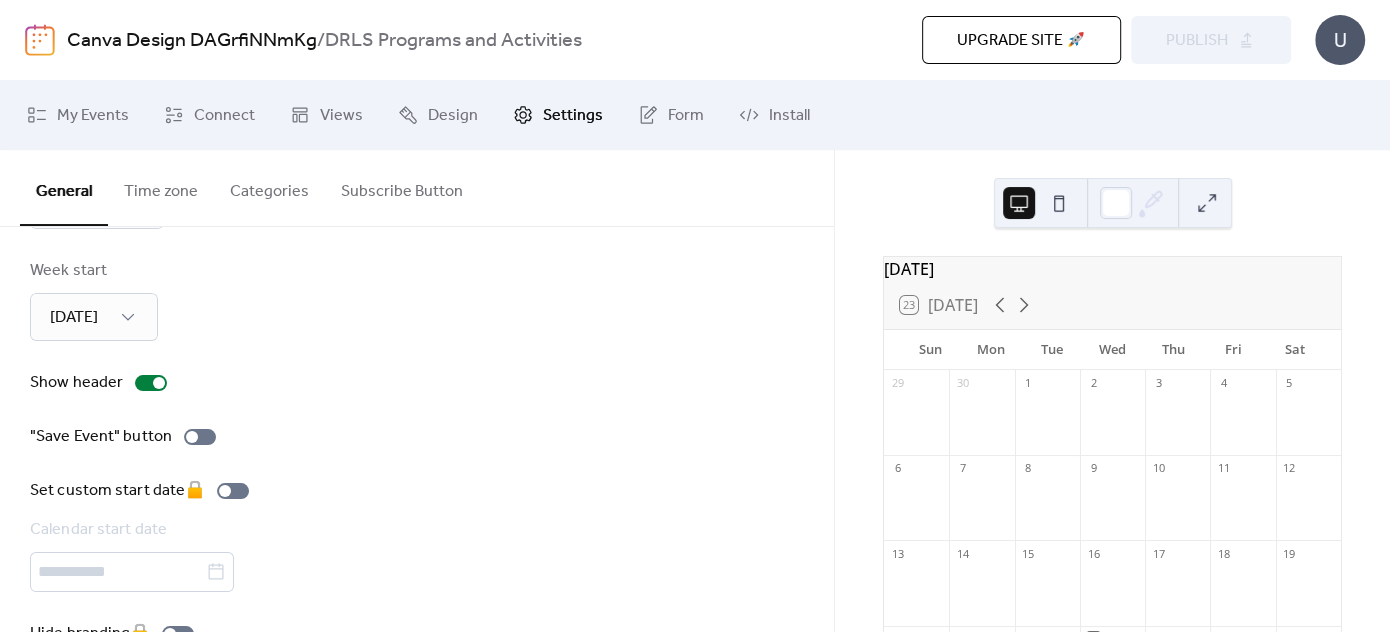 scroll, scrollTop: 0, scrollLeft: 0, axis: both 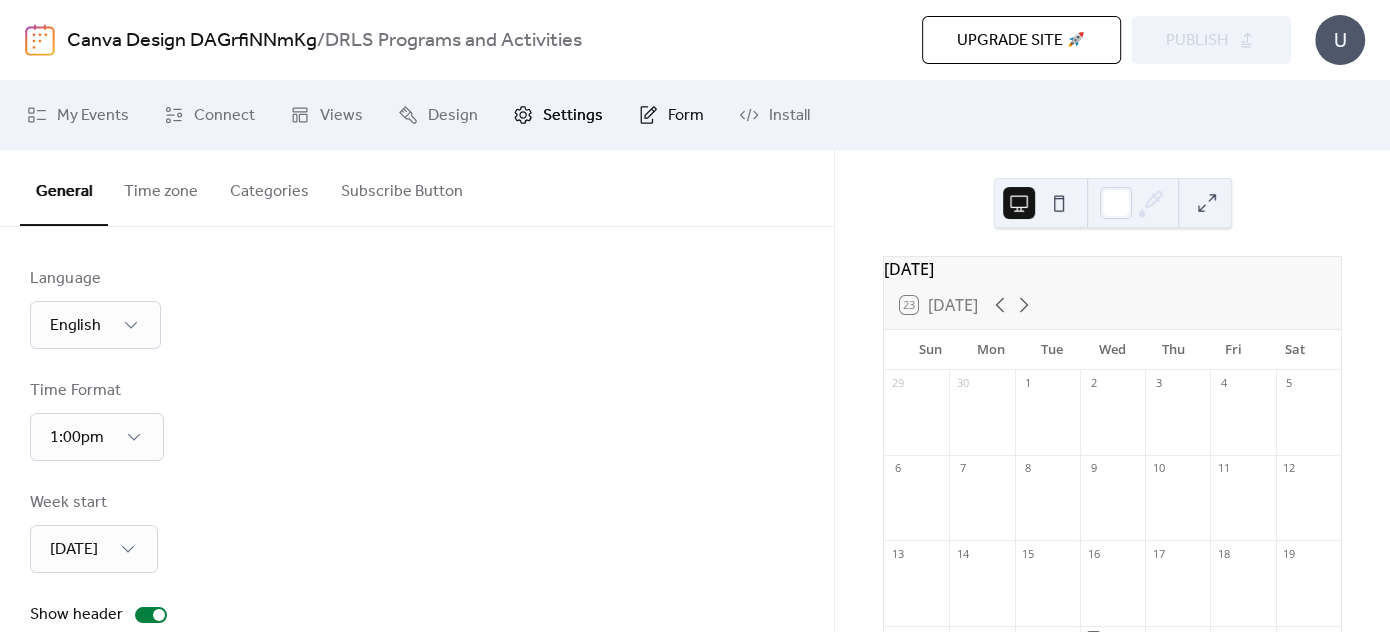 click on "Form" at bounding box center (671, 115) 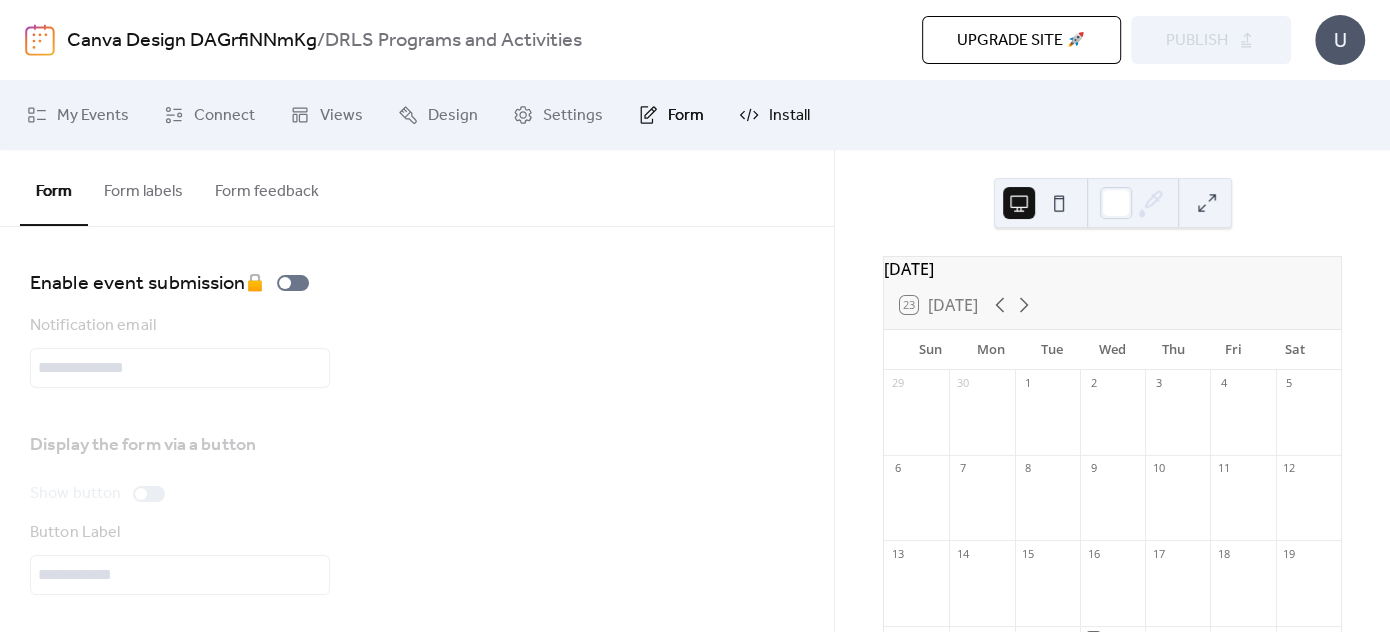 click on "Install" at bounding box center (789, 116) 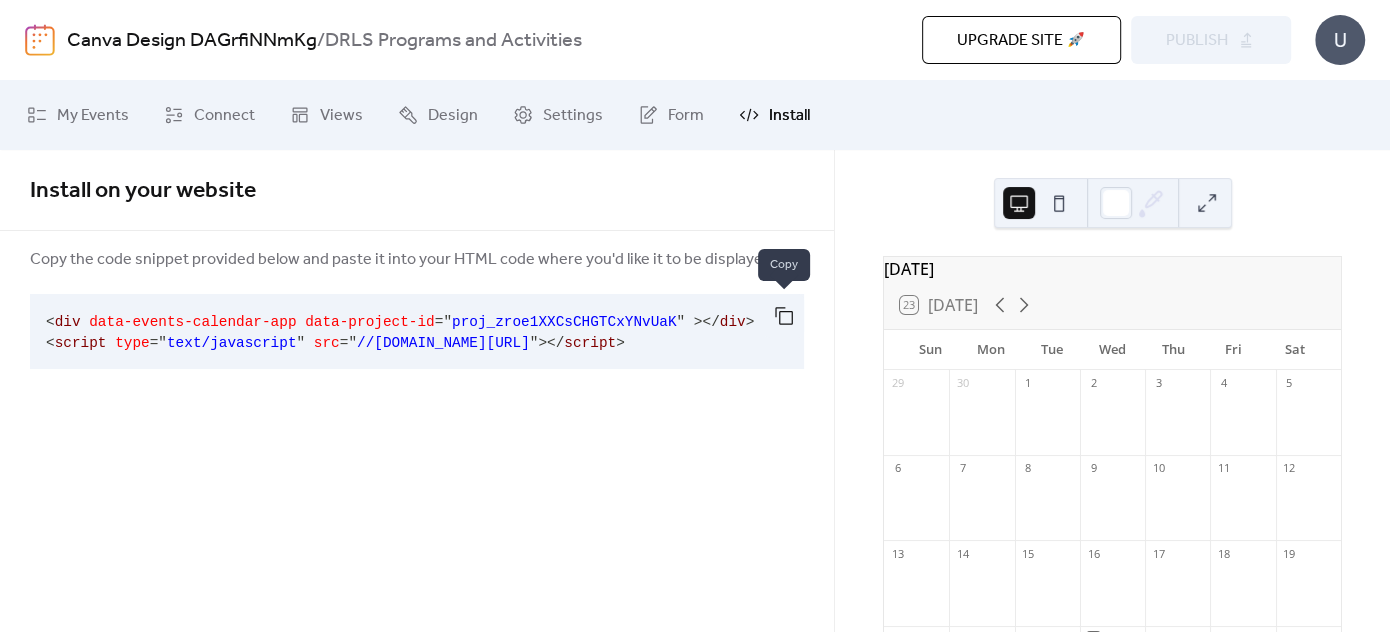 click at bounding box center (784, 316) 